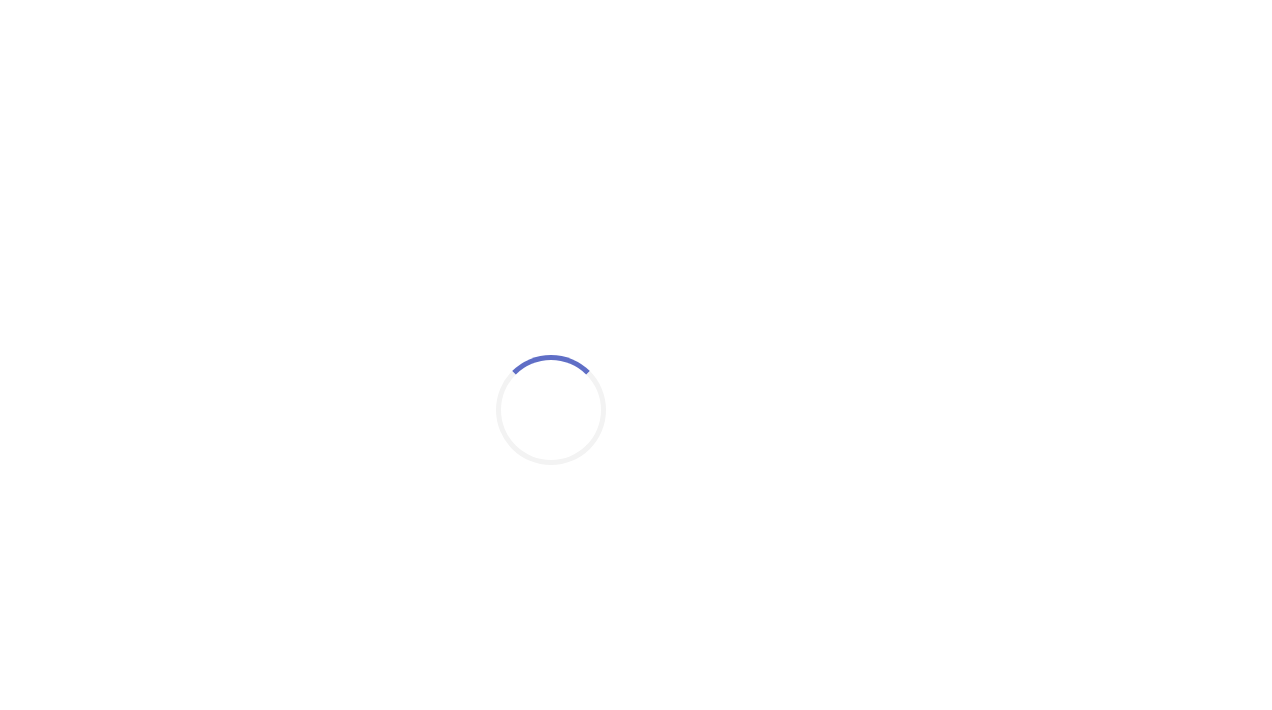 scroll, scrollTop: 0, scrollLeft: 0, axis: both 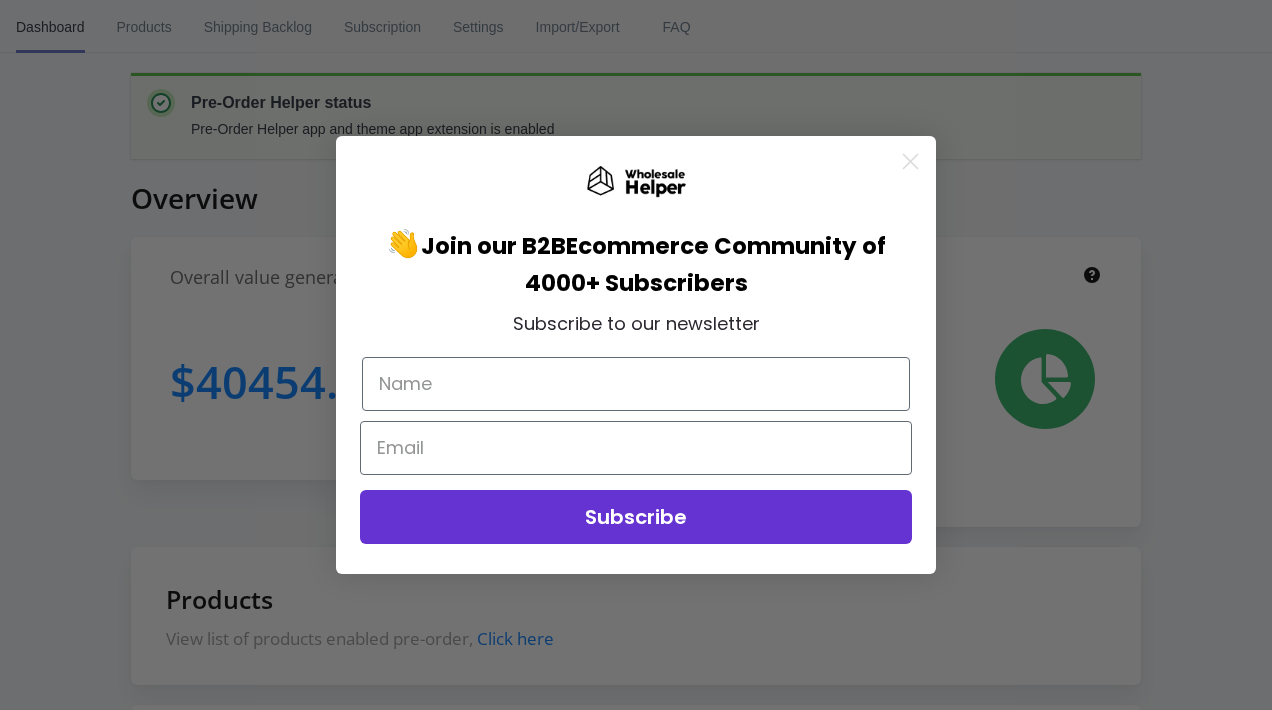 click 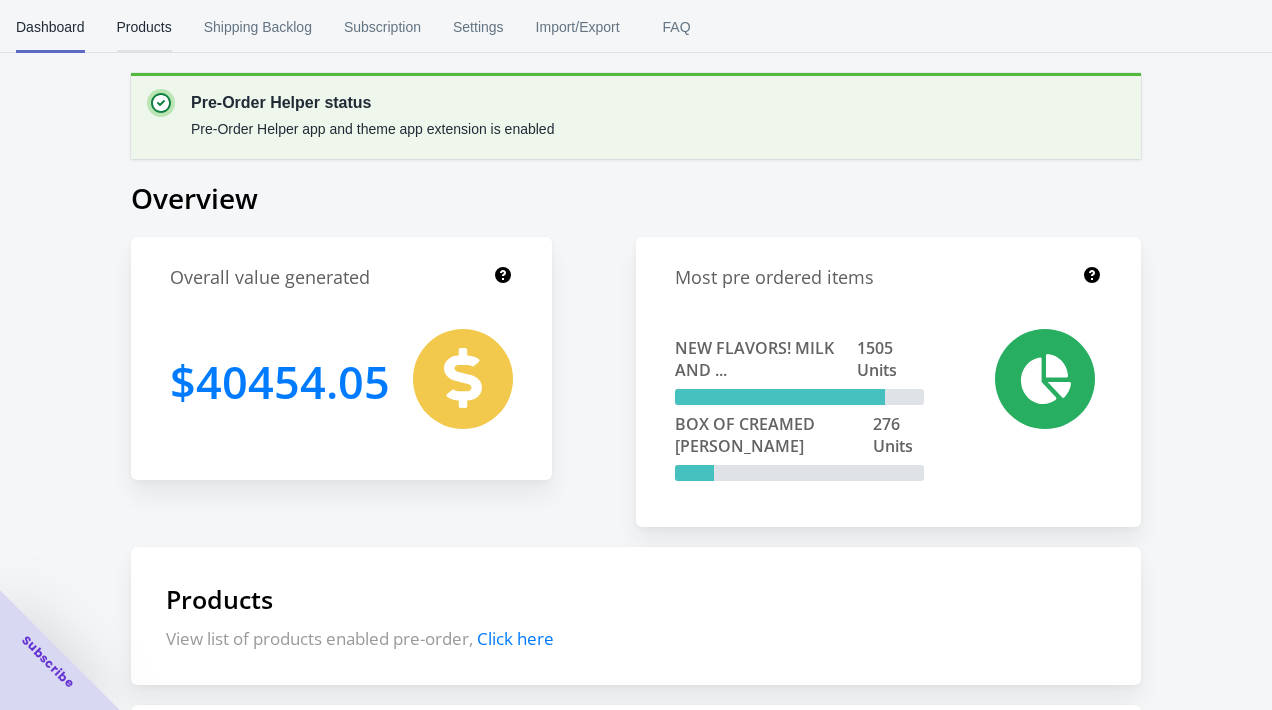 click on "Products" at bounding box center (144, 27) 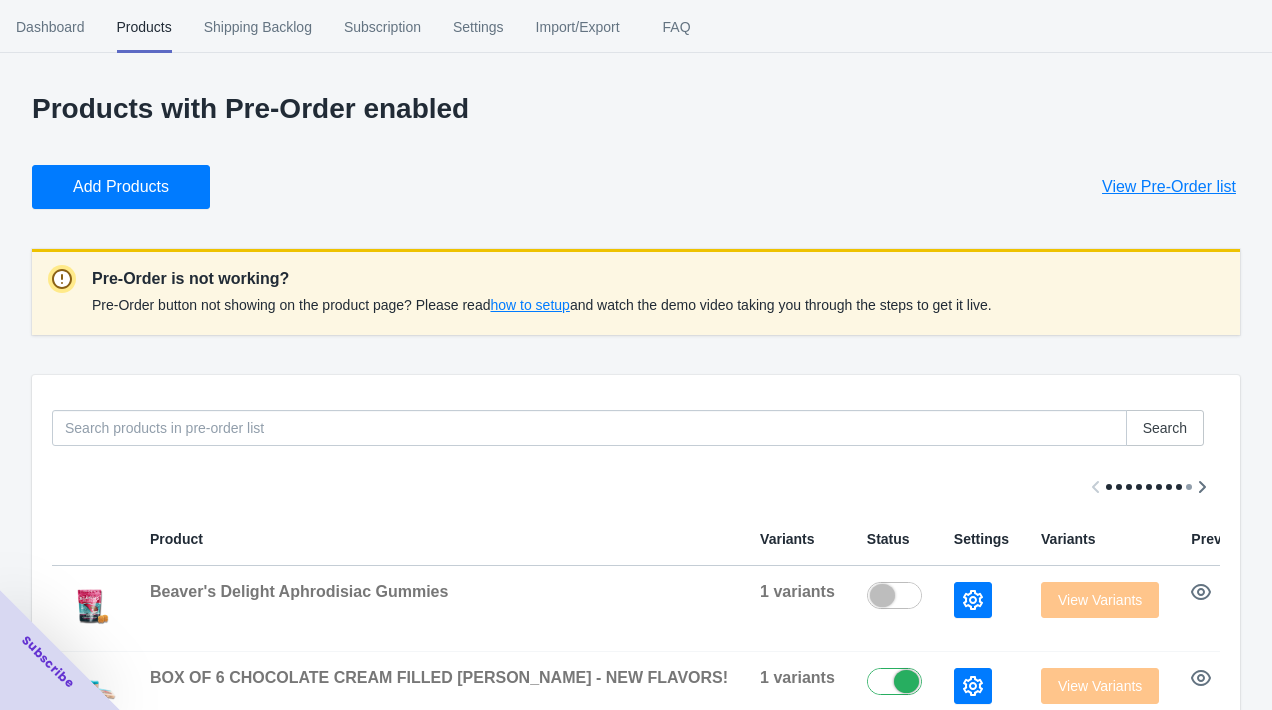 scroll, scrollTop: 68, scrollLeft: 0, axis: vertical 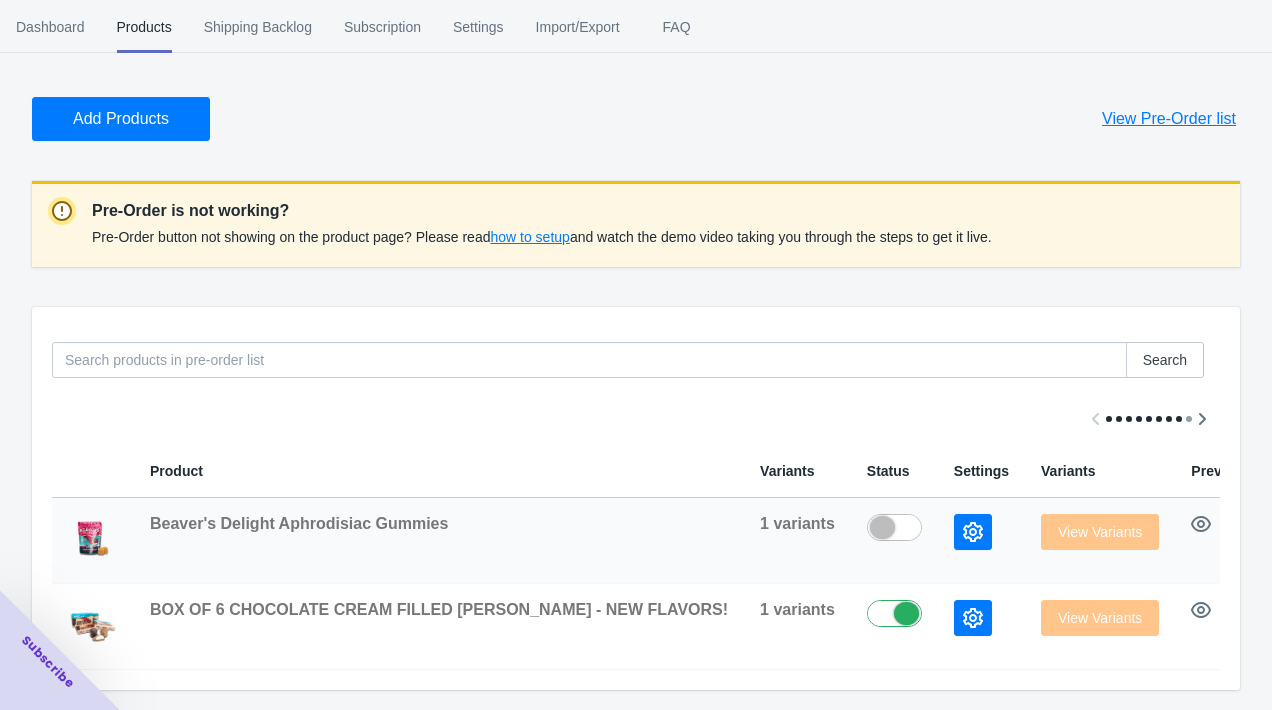 click at bounding box center (899, 526) 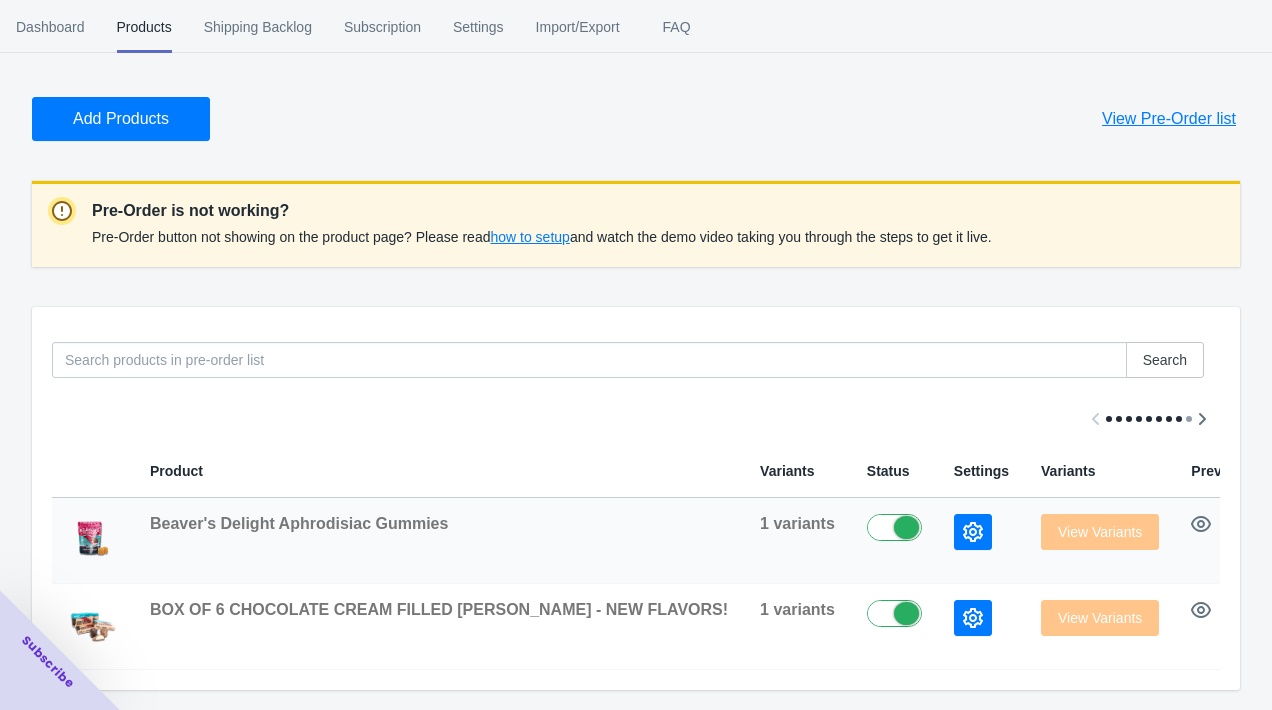 checkbox on "true" 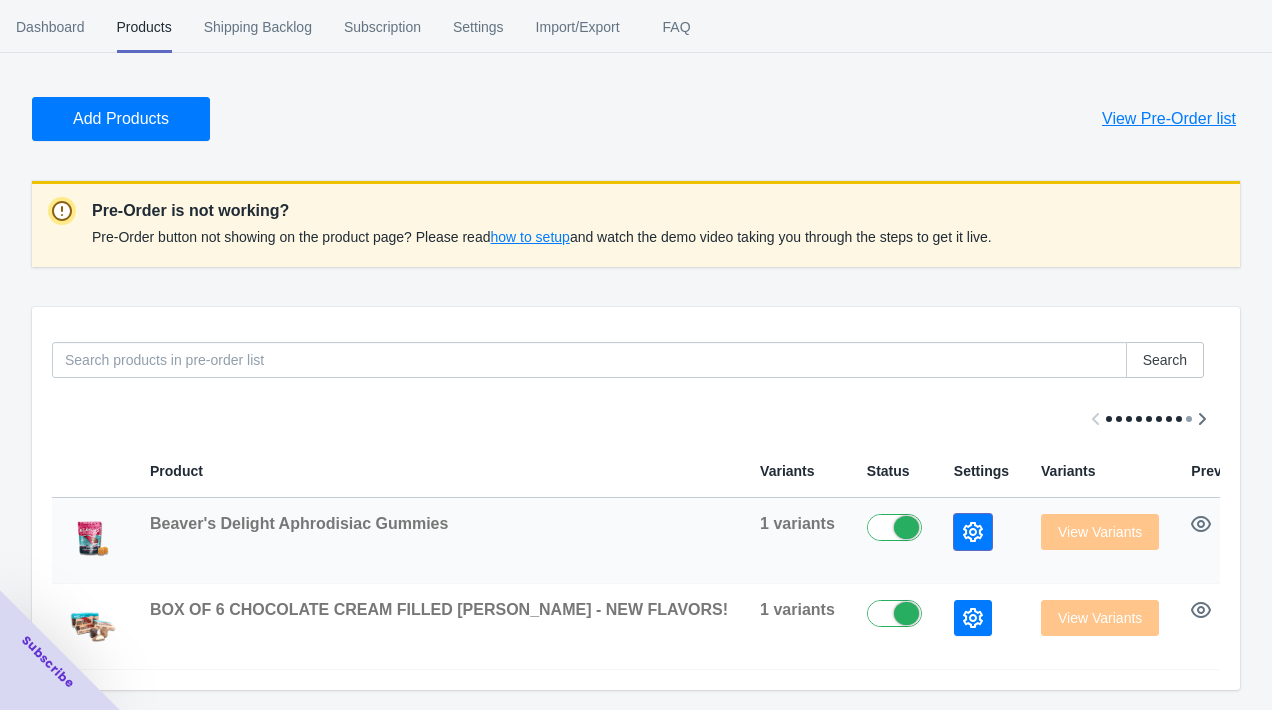 click 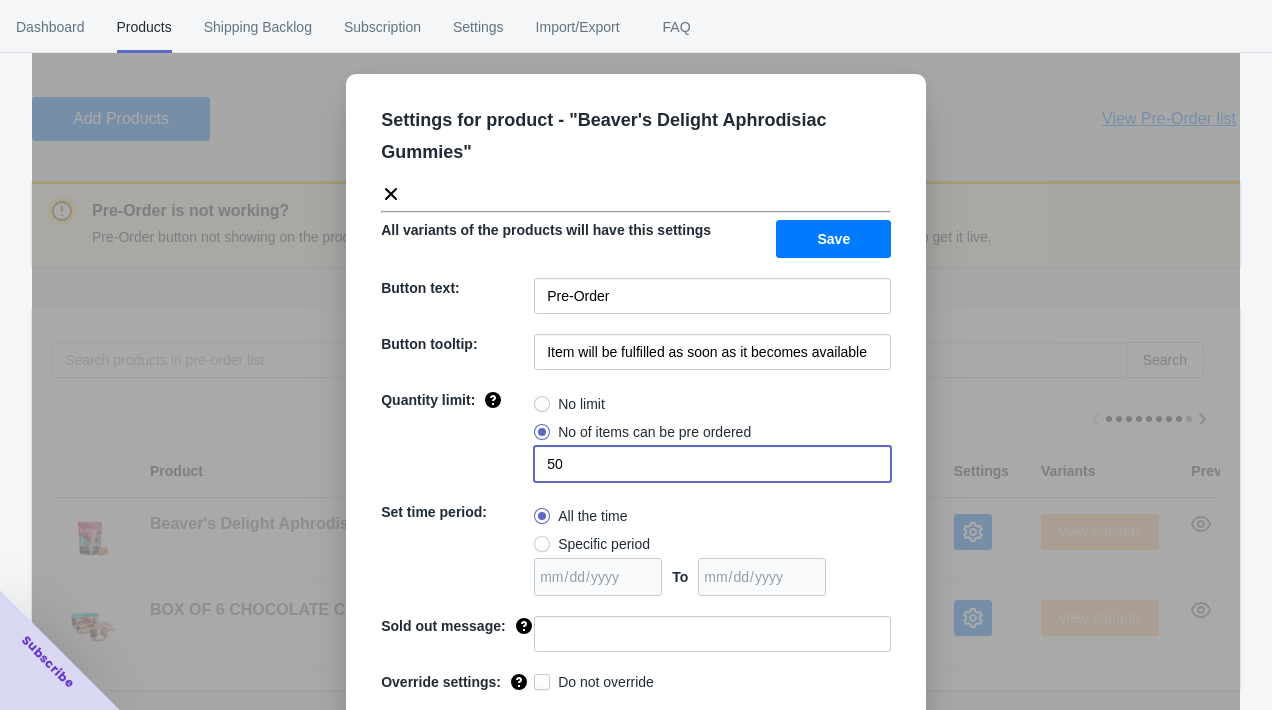 drag, startPoint x: 586, startPoint y: 460, endPoint x: 517, endPoint y: 458, distance: 69.02898 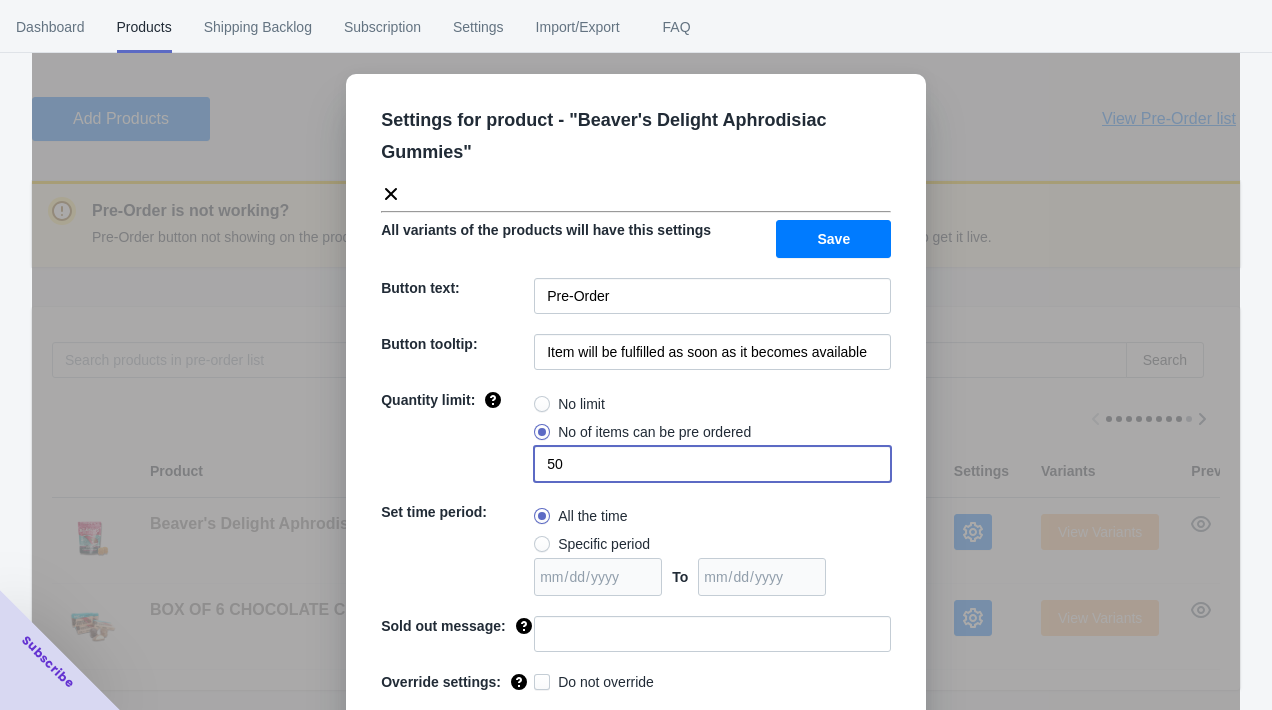 click on "Quantity limit: No limit No of items can be pre ordered 50" 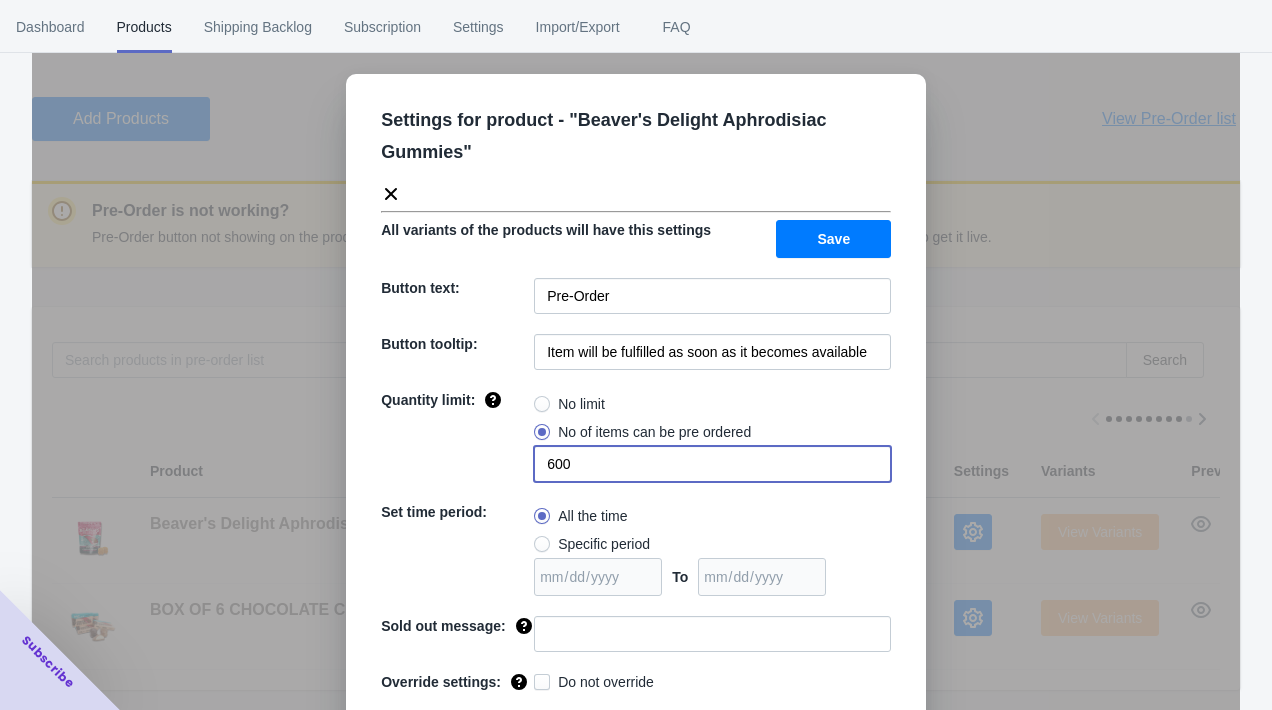 type on "600" 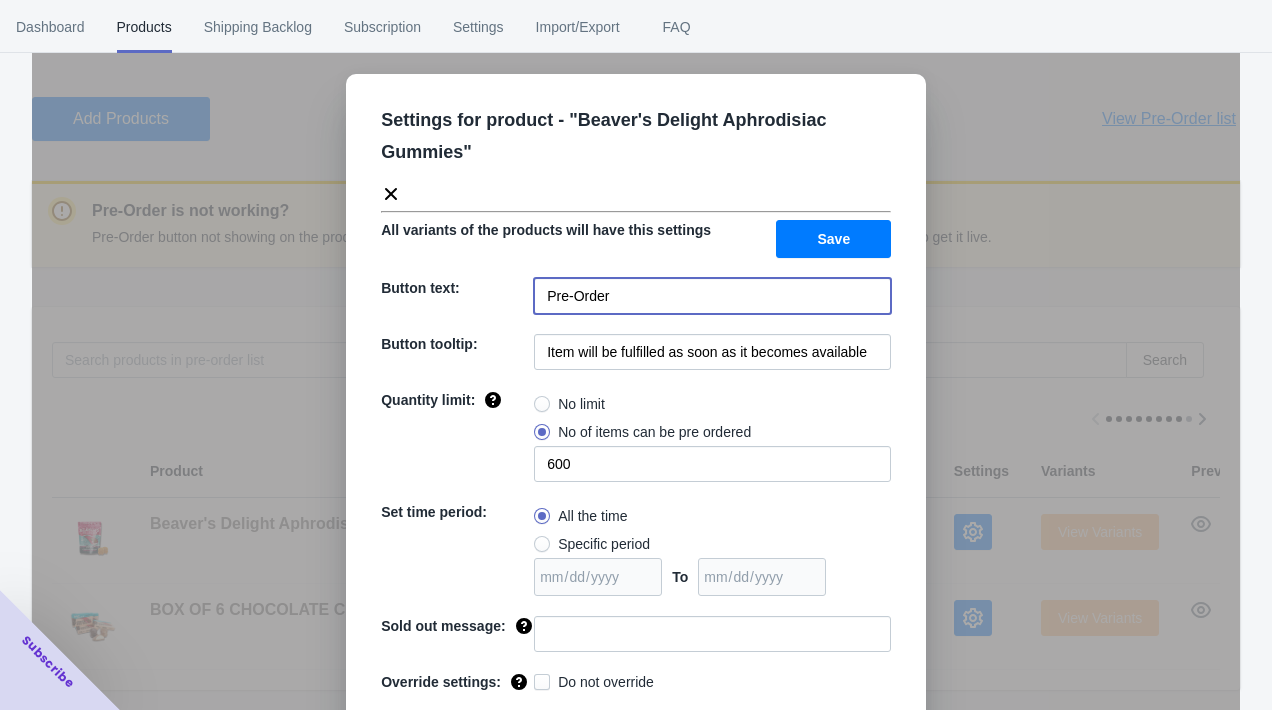 click on "Pre-Order" at bounding box center (712, 296) 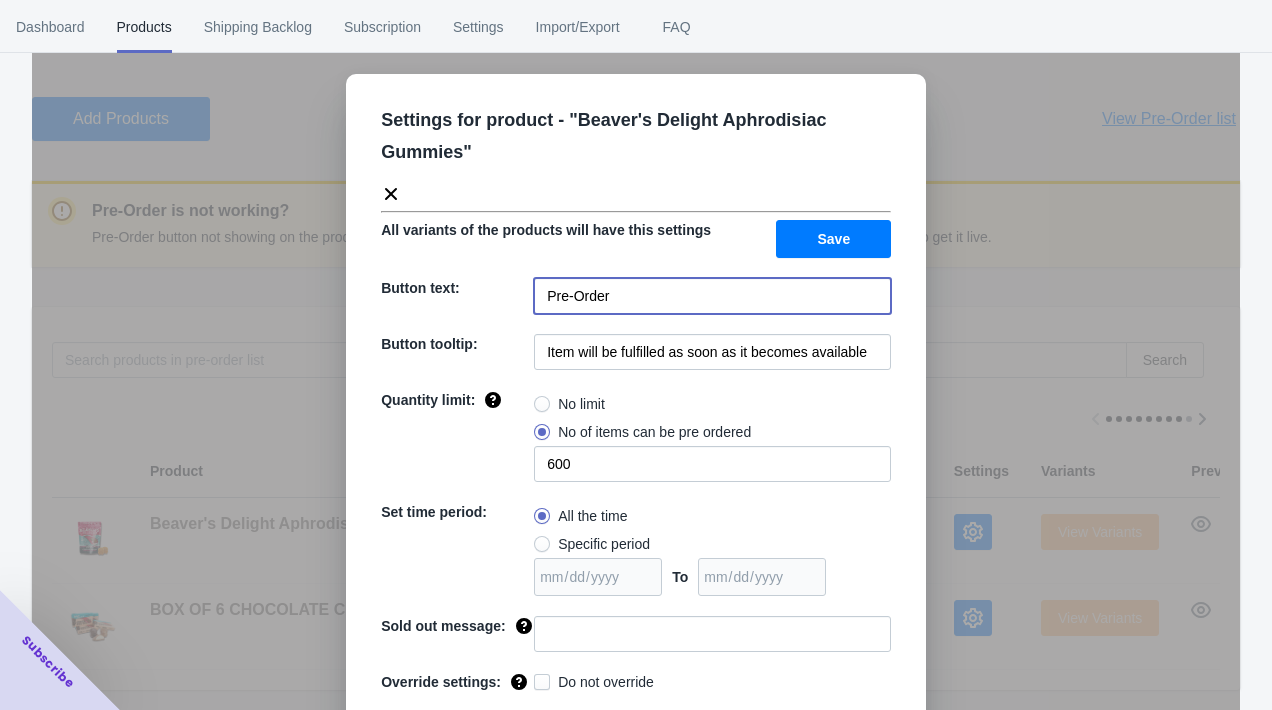 click on "Pre-Order" at bounding box center [712, 296] 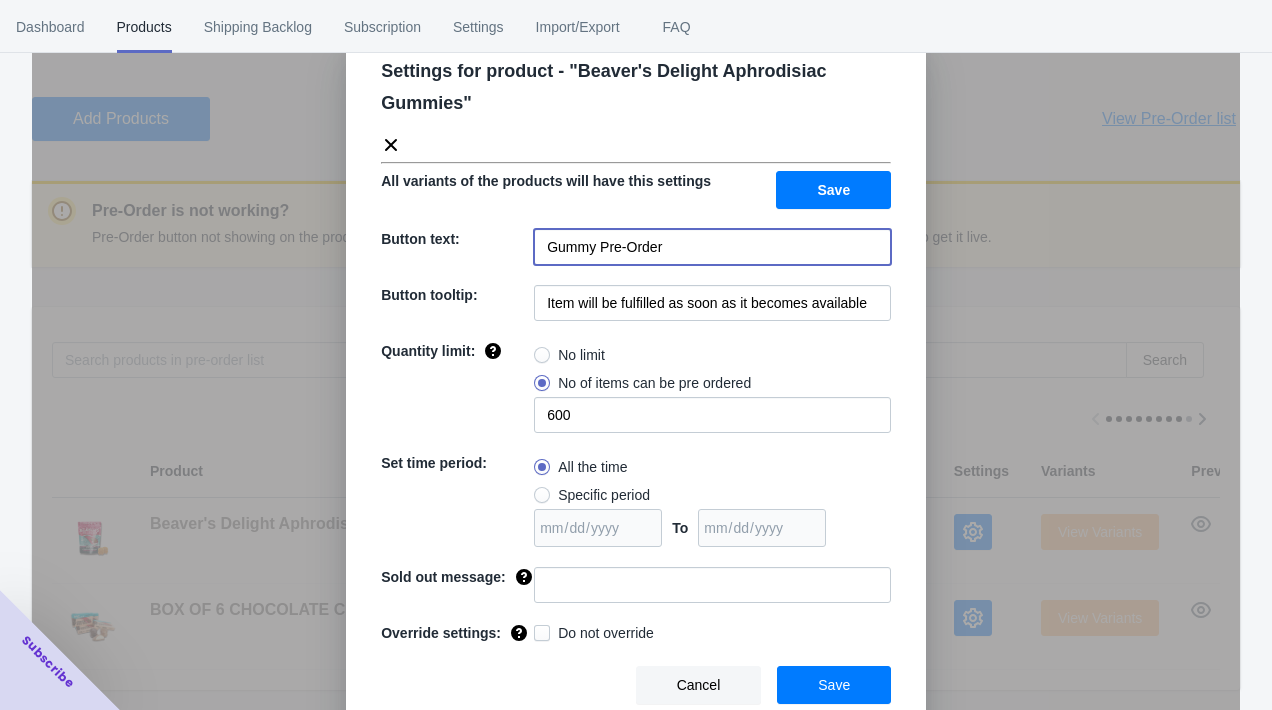 scroll, scrollTop: 60, scrollLeft: 0, axis: vertical 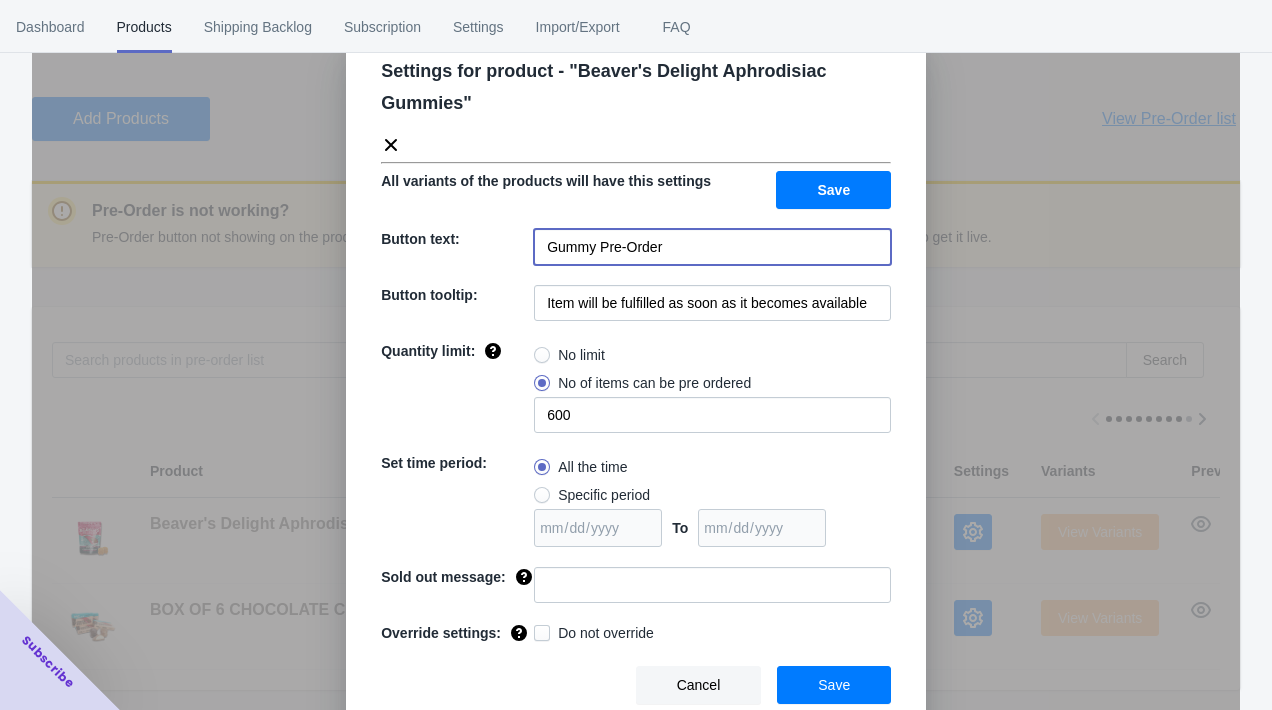 type on "Gummy Pre-Order" 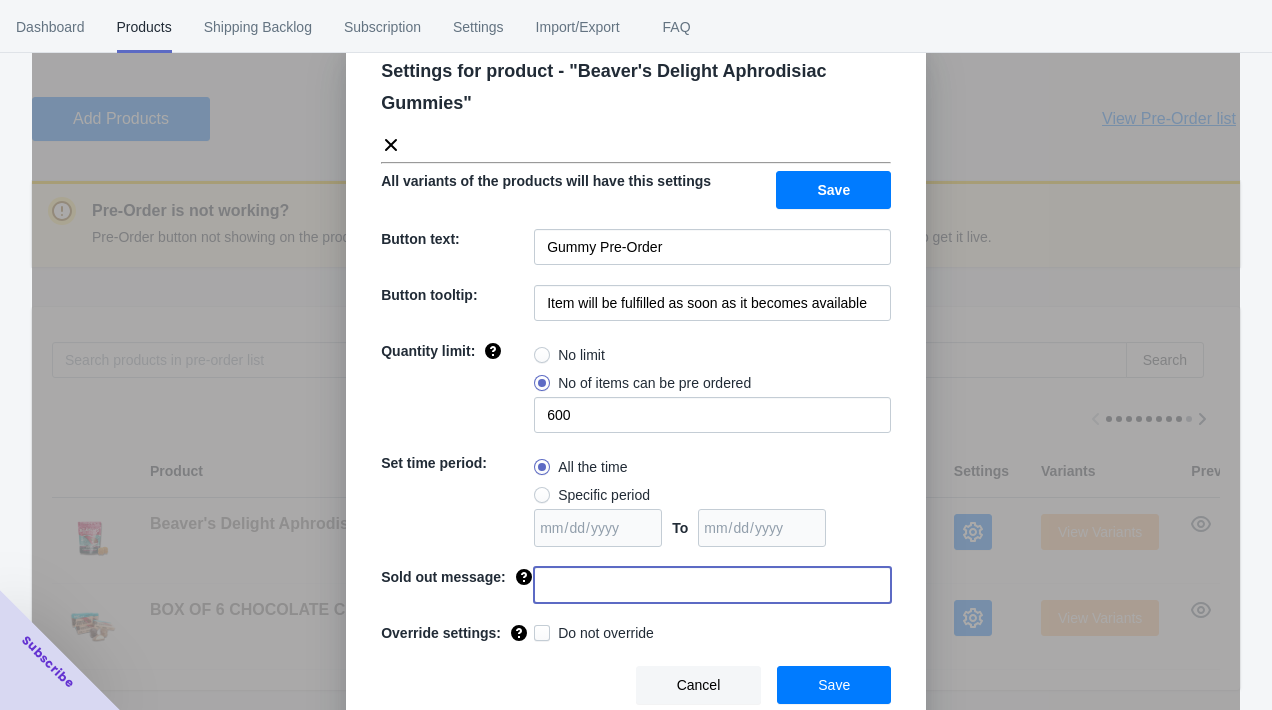 click at bounding box center [712, 585] 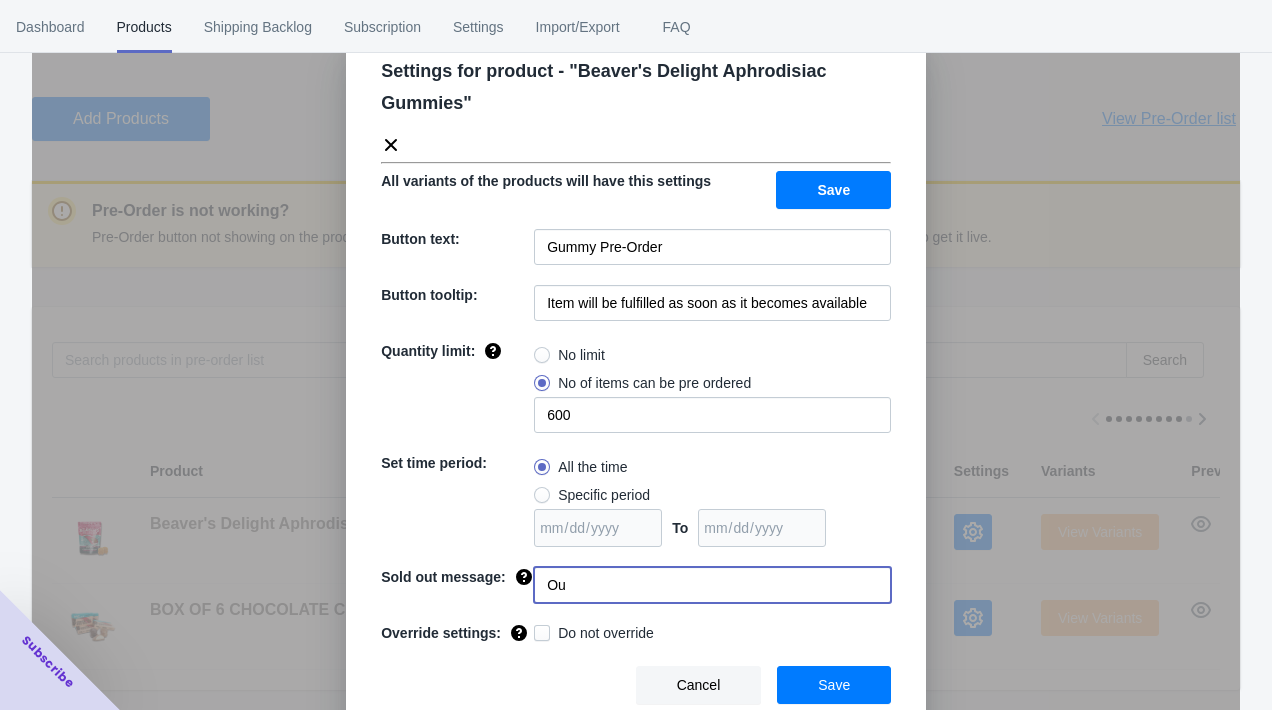 type on "O" 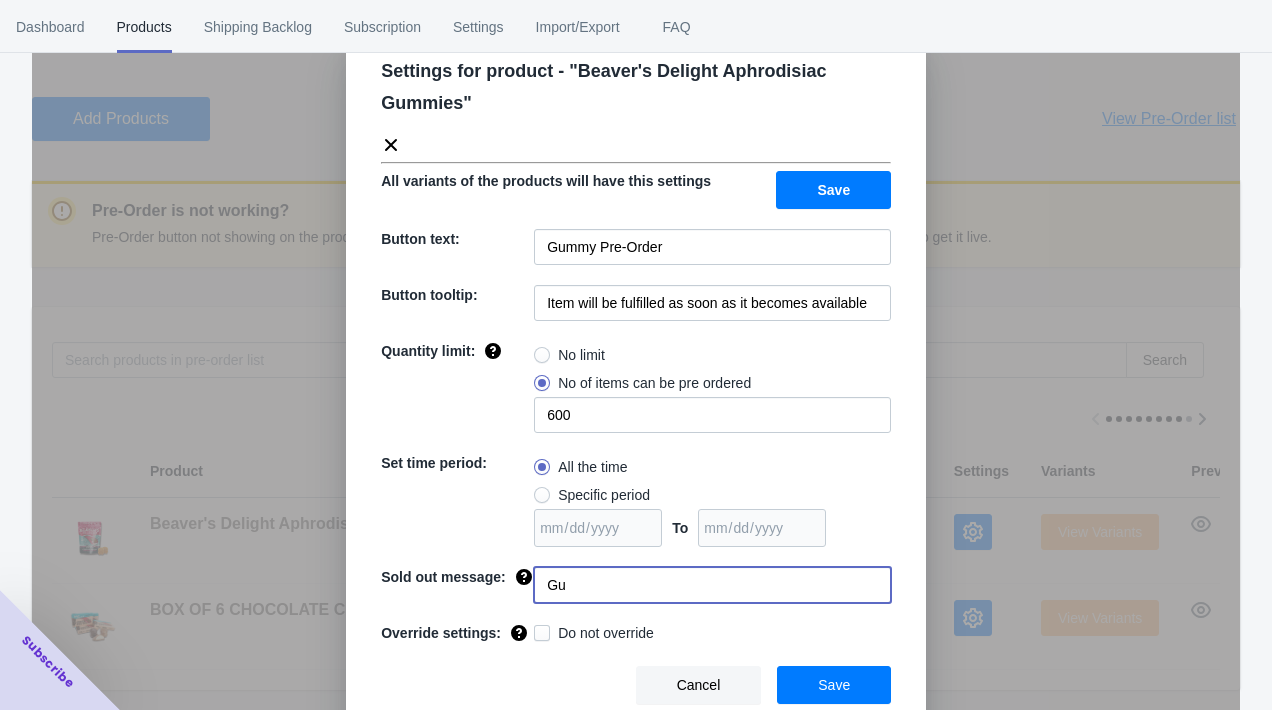 type on "G" 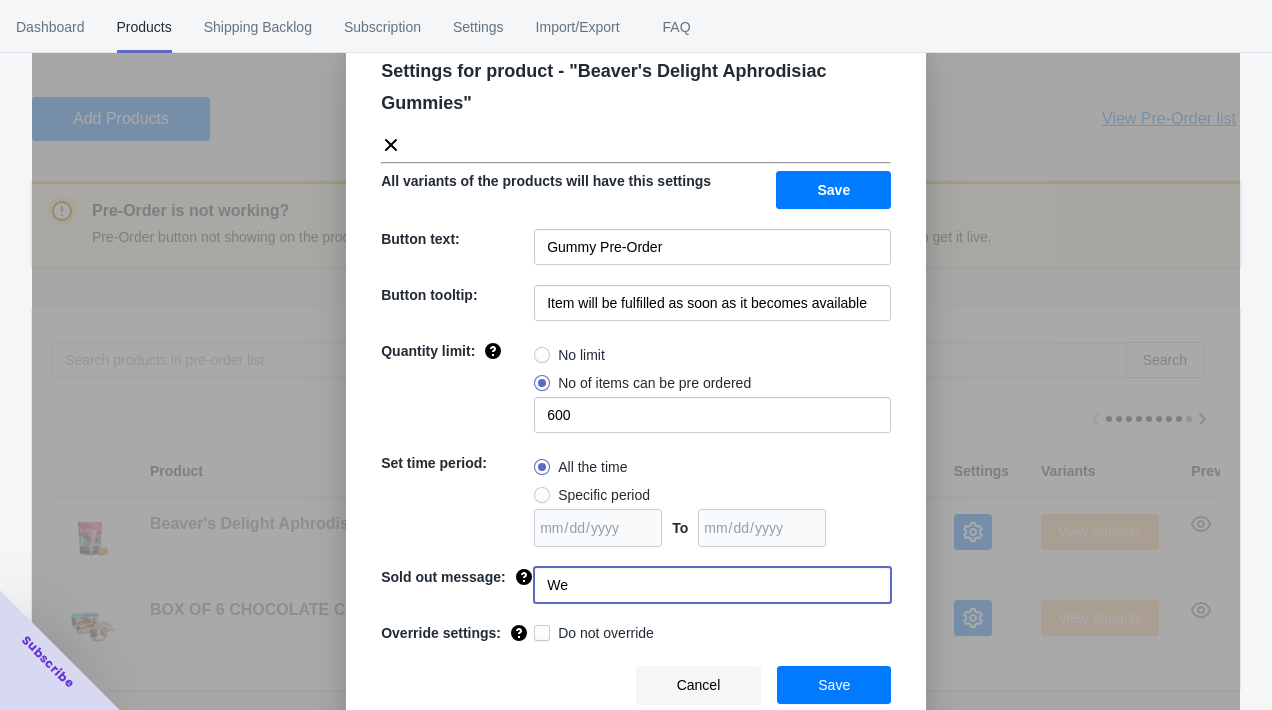 type on "W" 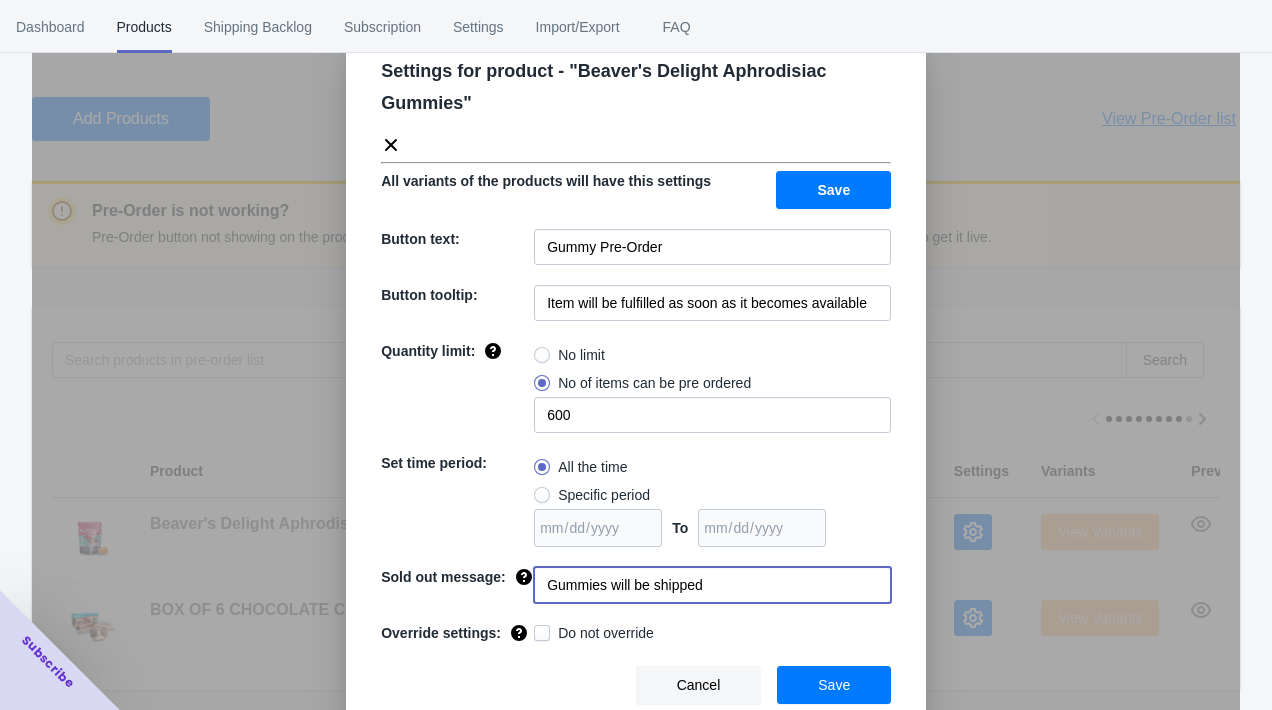 type on "Gummies will be shipped" 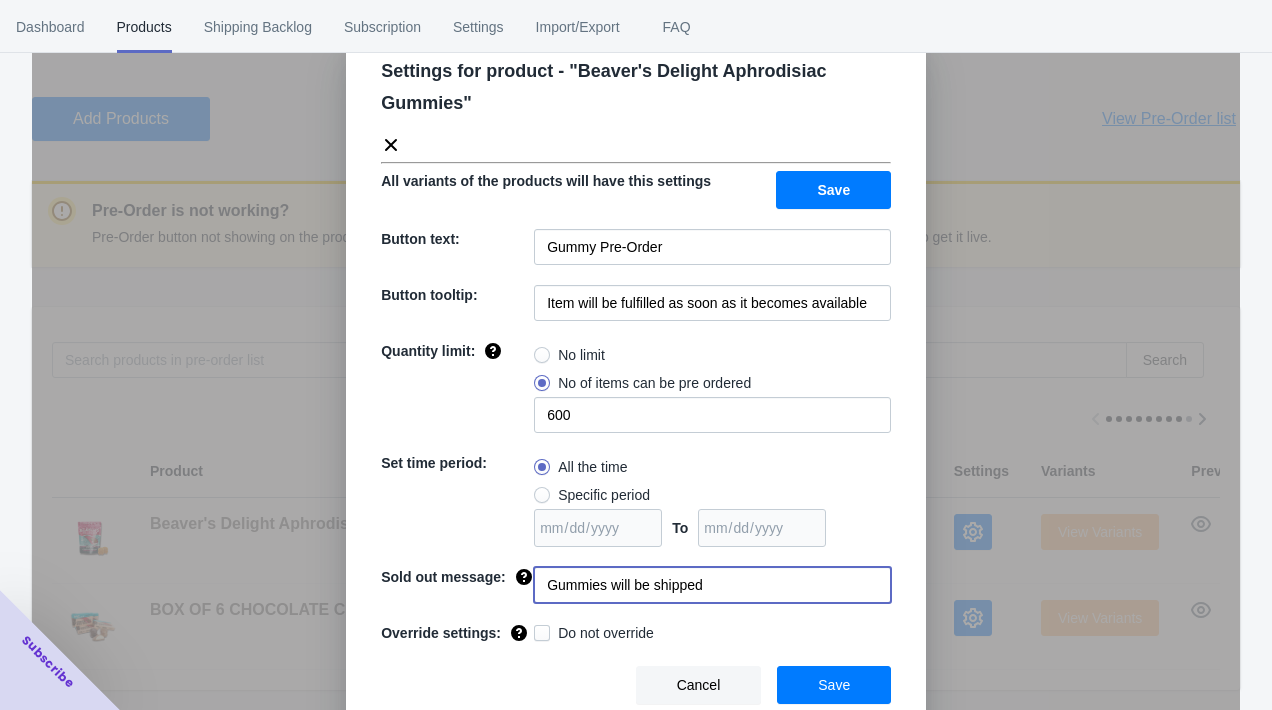 click on "Gummies will be shipped" at bounding box center (712, 585) 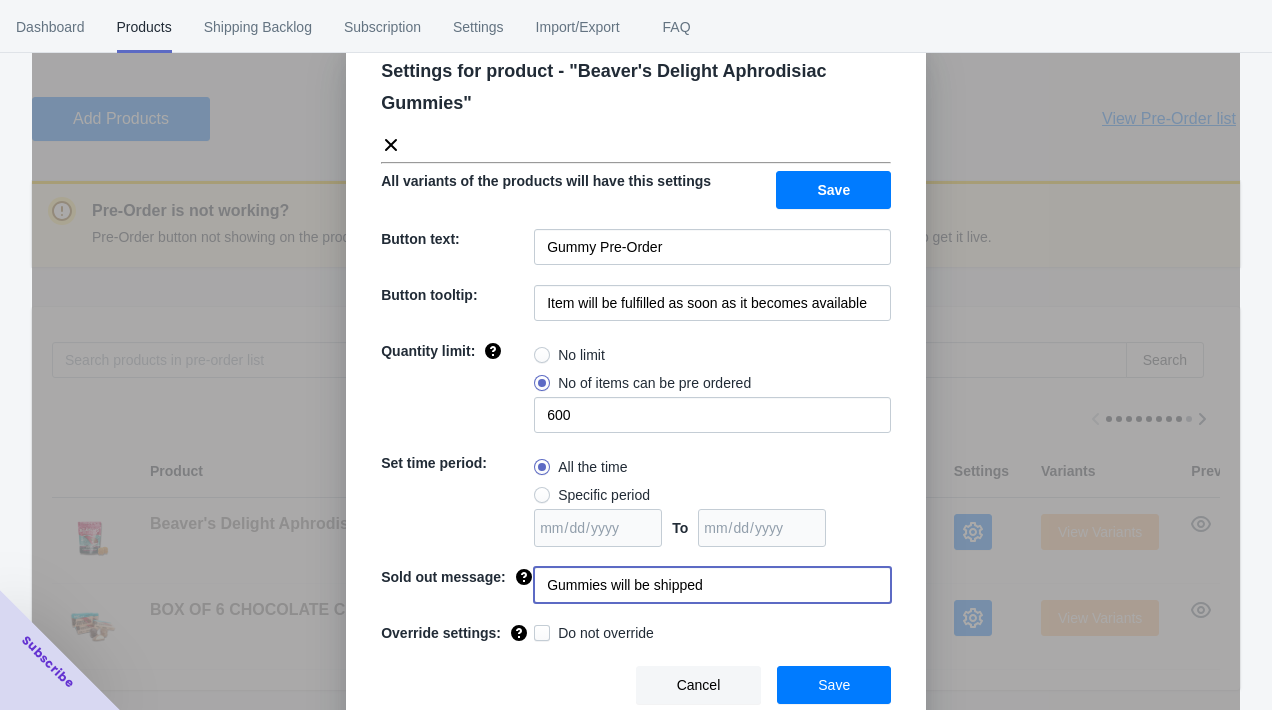 drag, startPoint x: 768, startPoint y: 572, endPoint x: 534, endPoint y: 583, distance: 234.2584 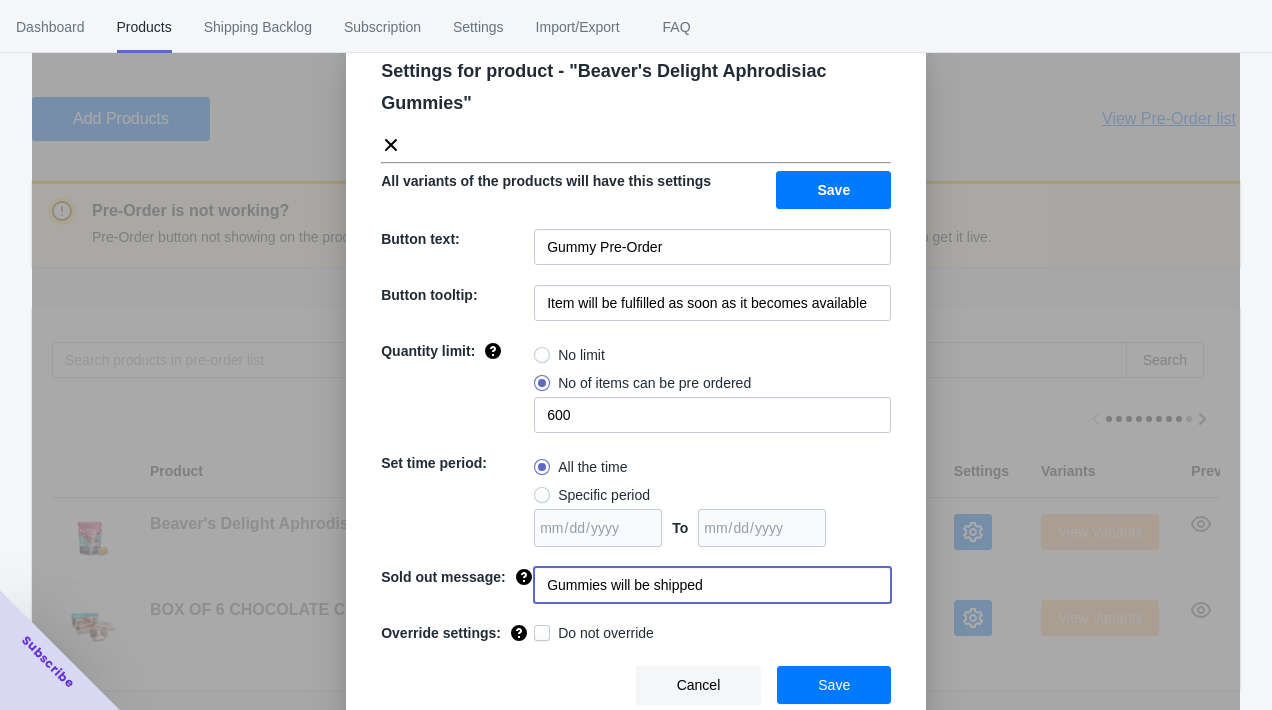 click on "Gummies will be shipped" at bounding box center (712, 585) 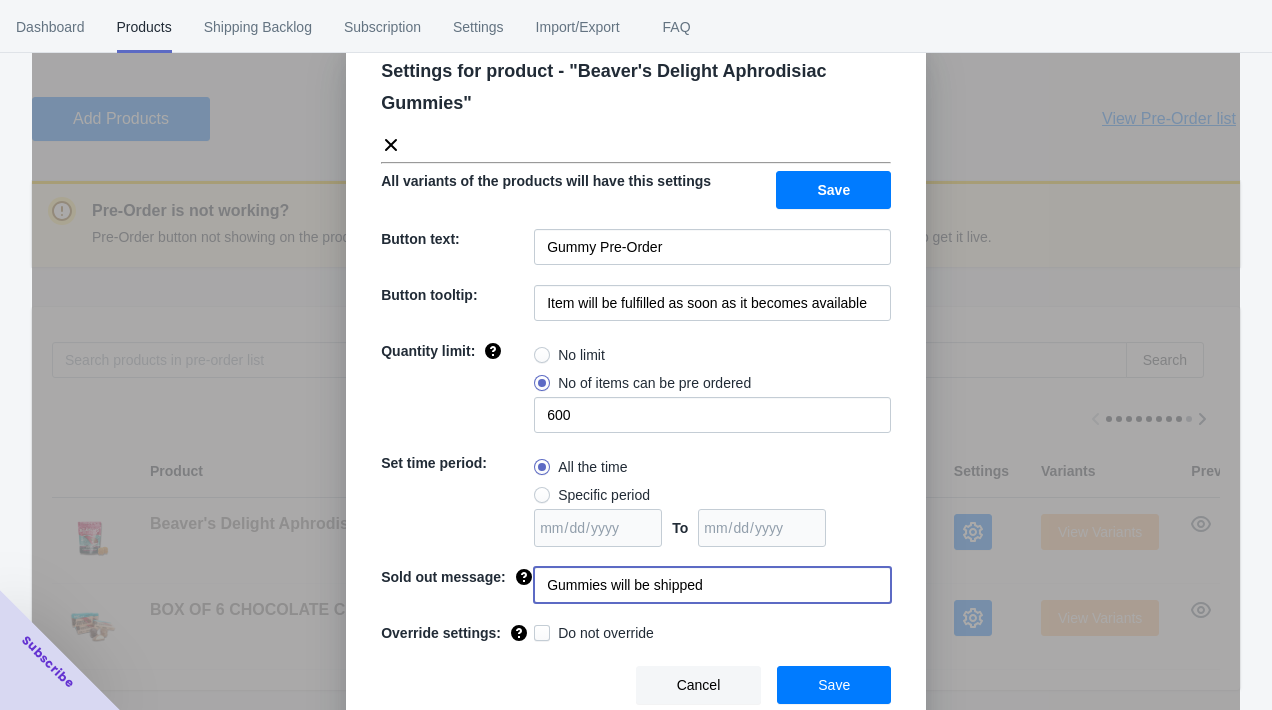 type 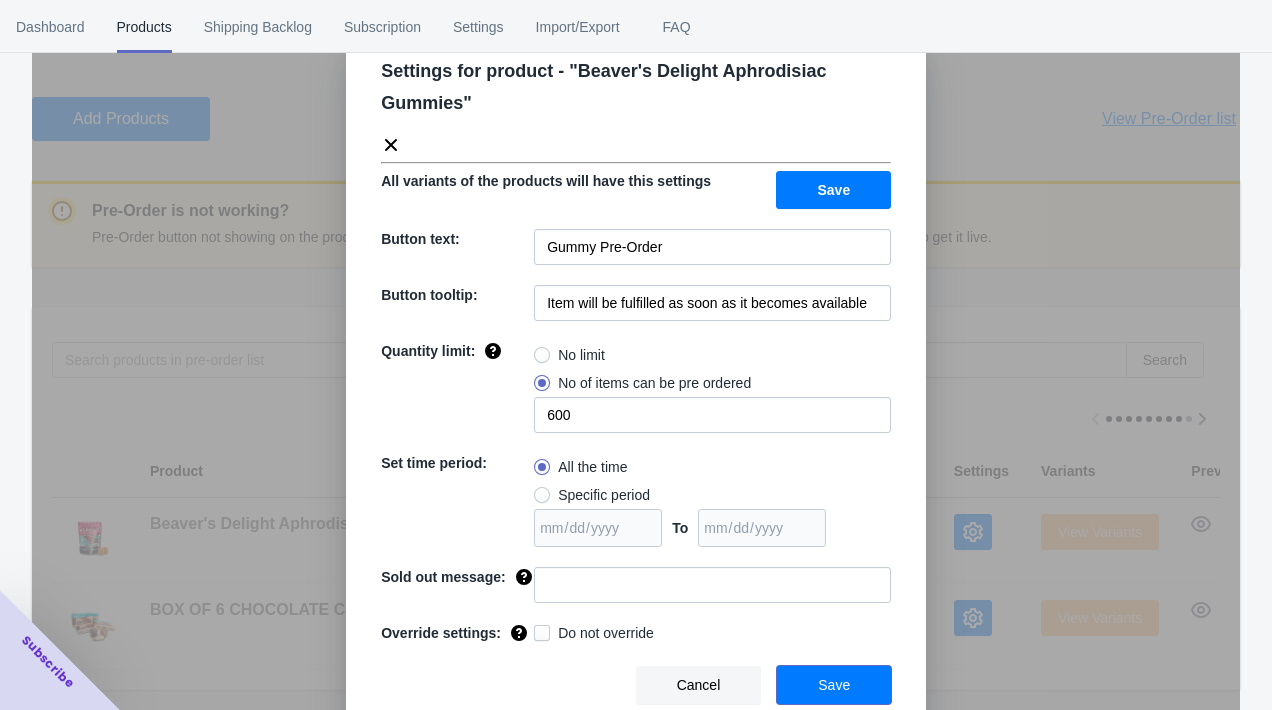 click on "Save" at bounding box center (834, 685) 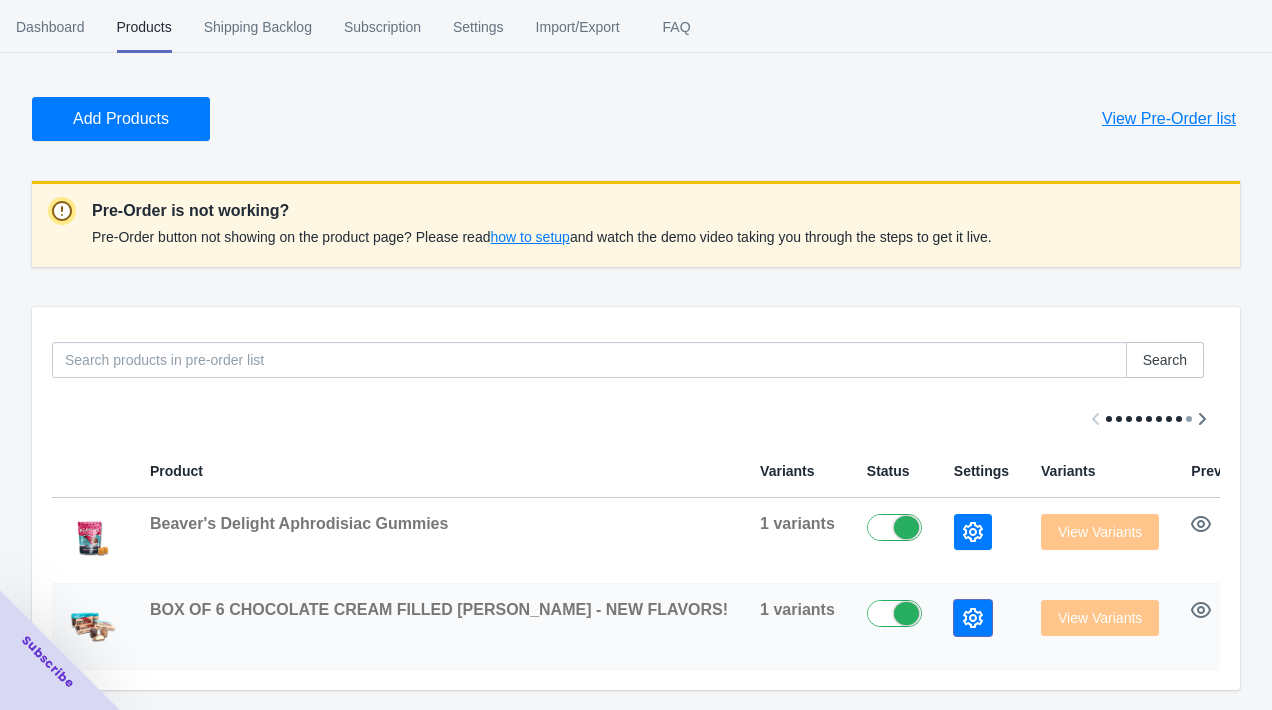 click 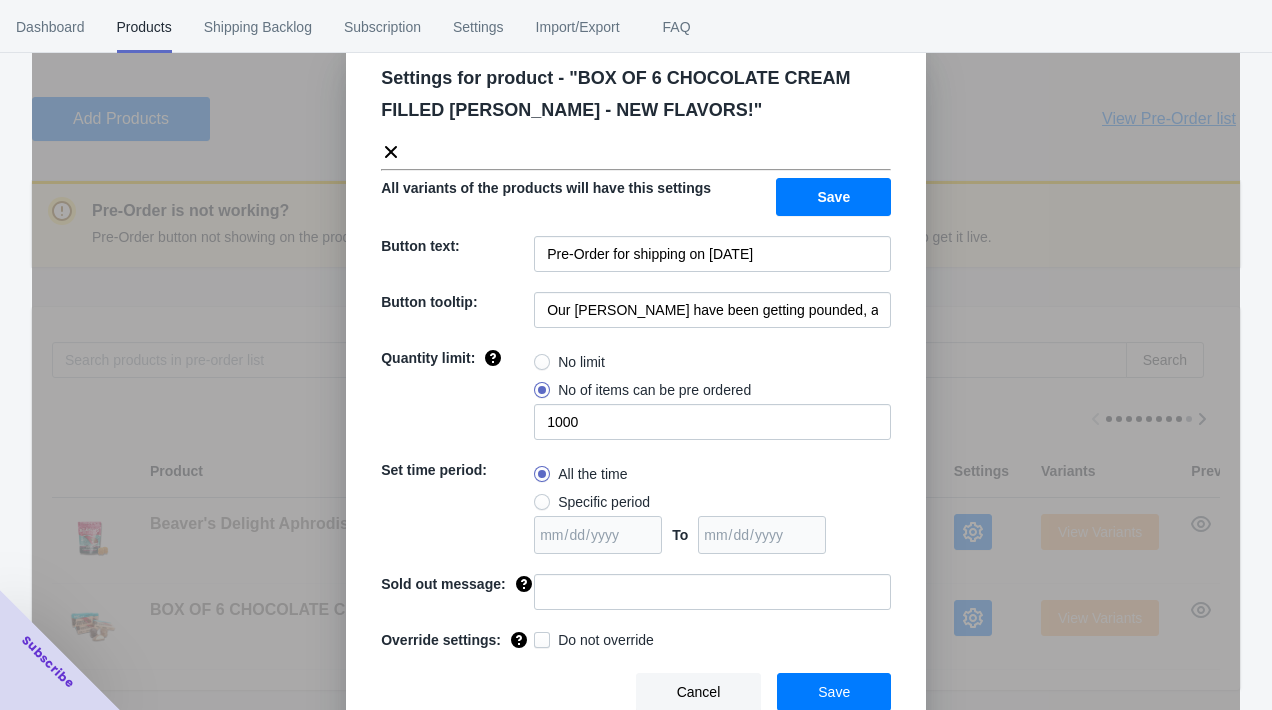 scroll, scrollTop: 60, scrollLeft: 0, axis: vertical 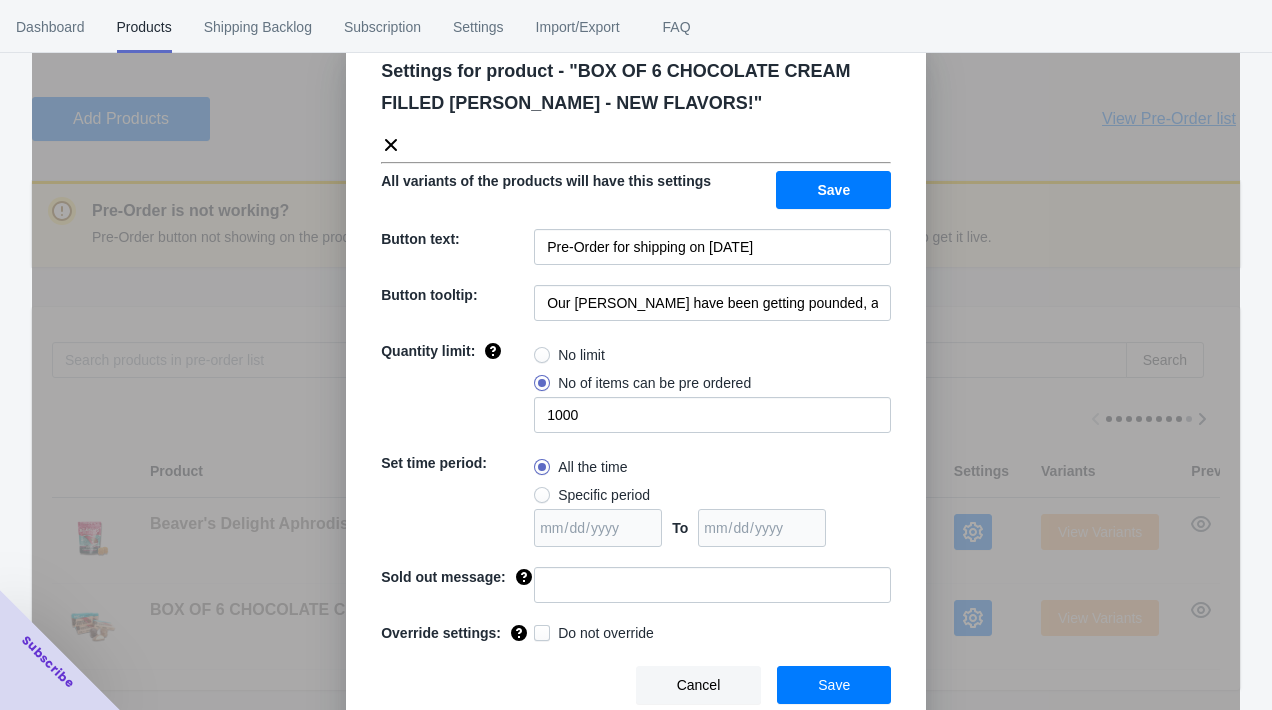 click on "Cancel" at bounding box center [699, 685] 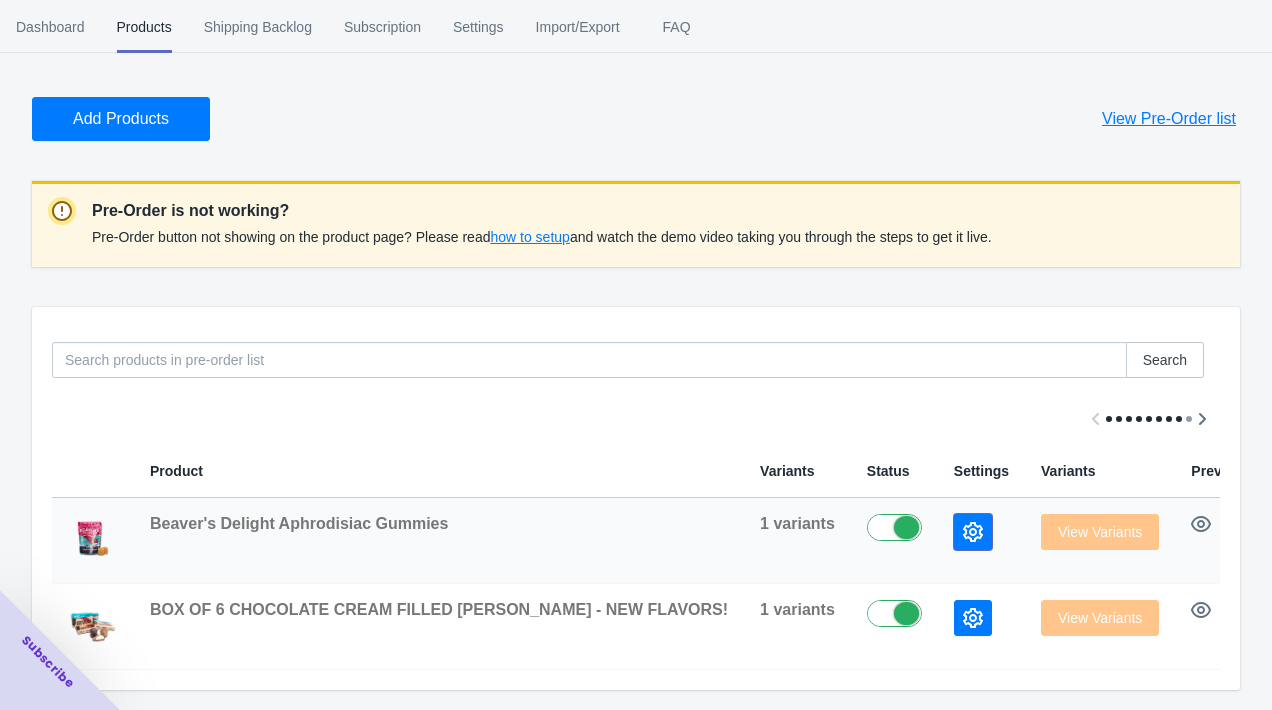 click 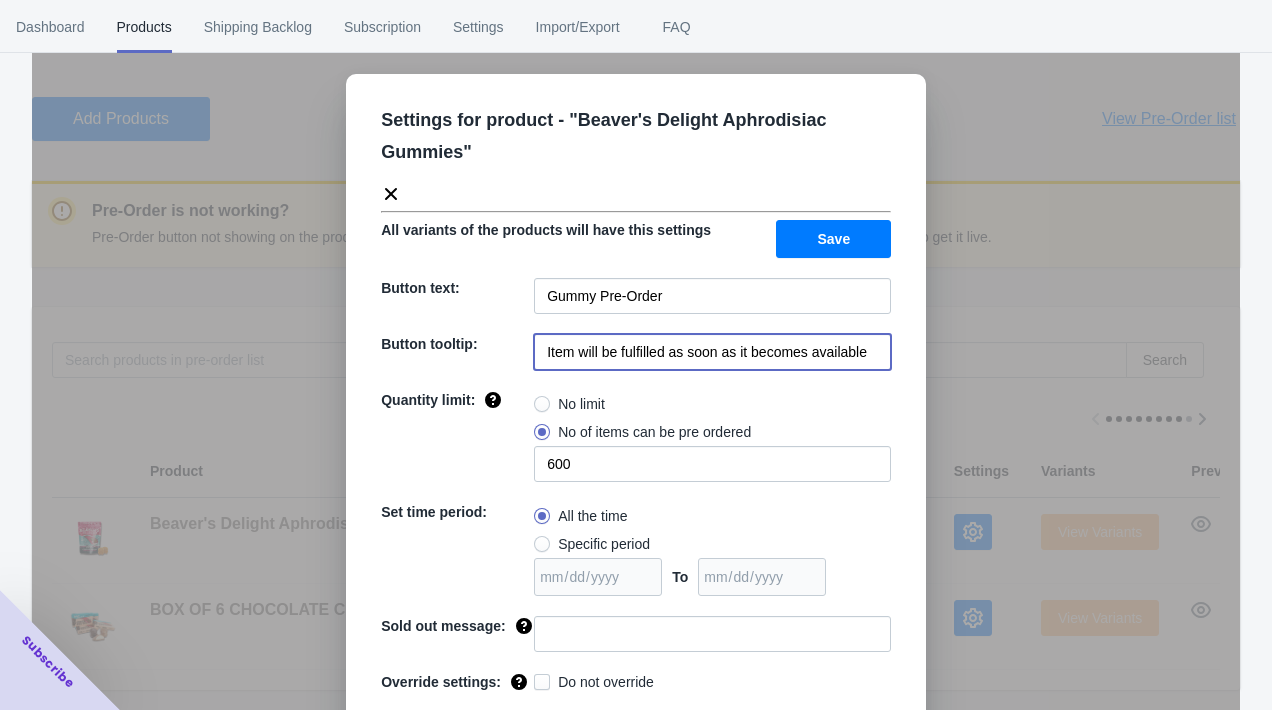 click on "Item will be fulfilled as soon as it becomes available" at bounding box center (712, 352) 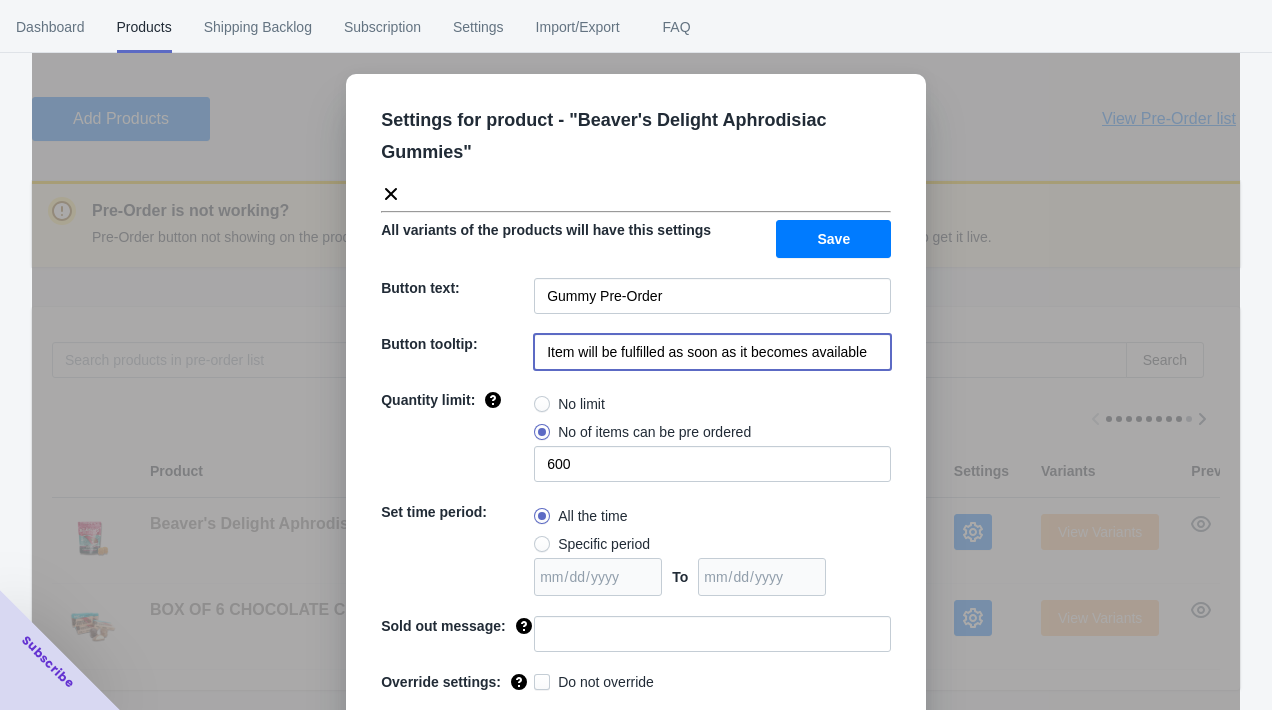 scroll, scrollTop: 0, scrollLeft: 0, axis: both 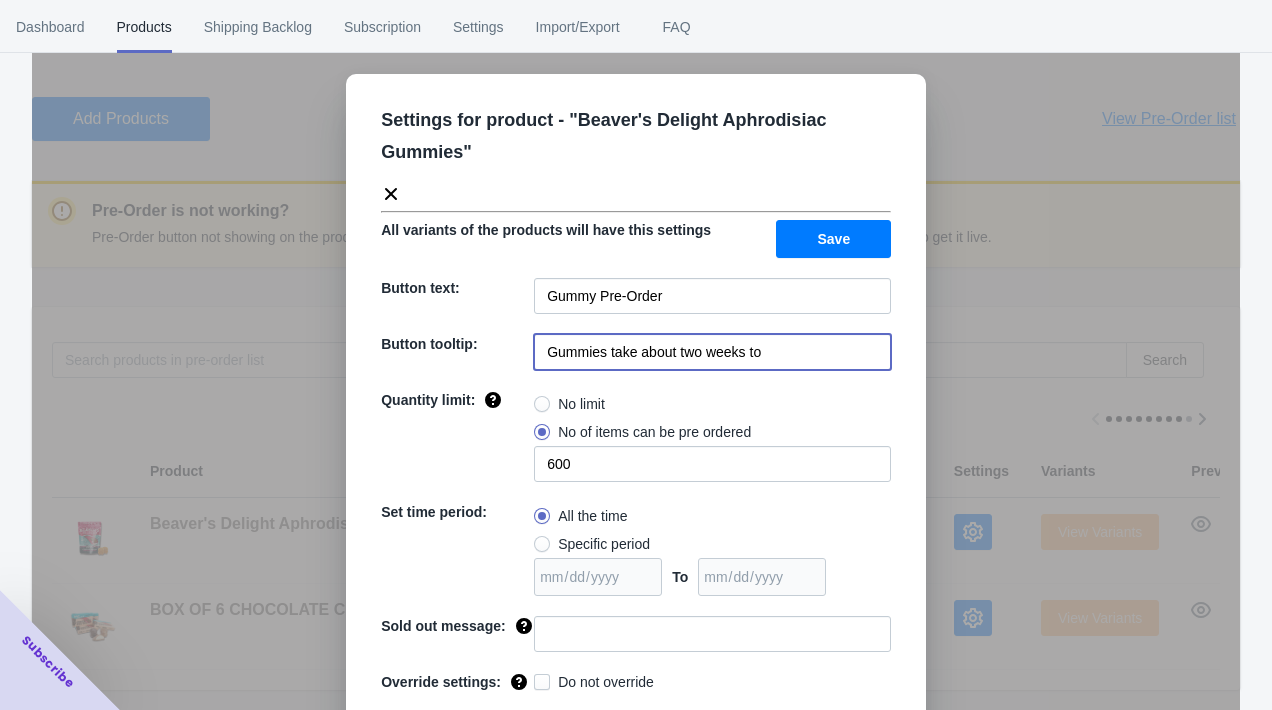 click on "Gummies take about two weeks to" at bounding box center (712, 352) 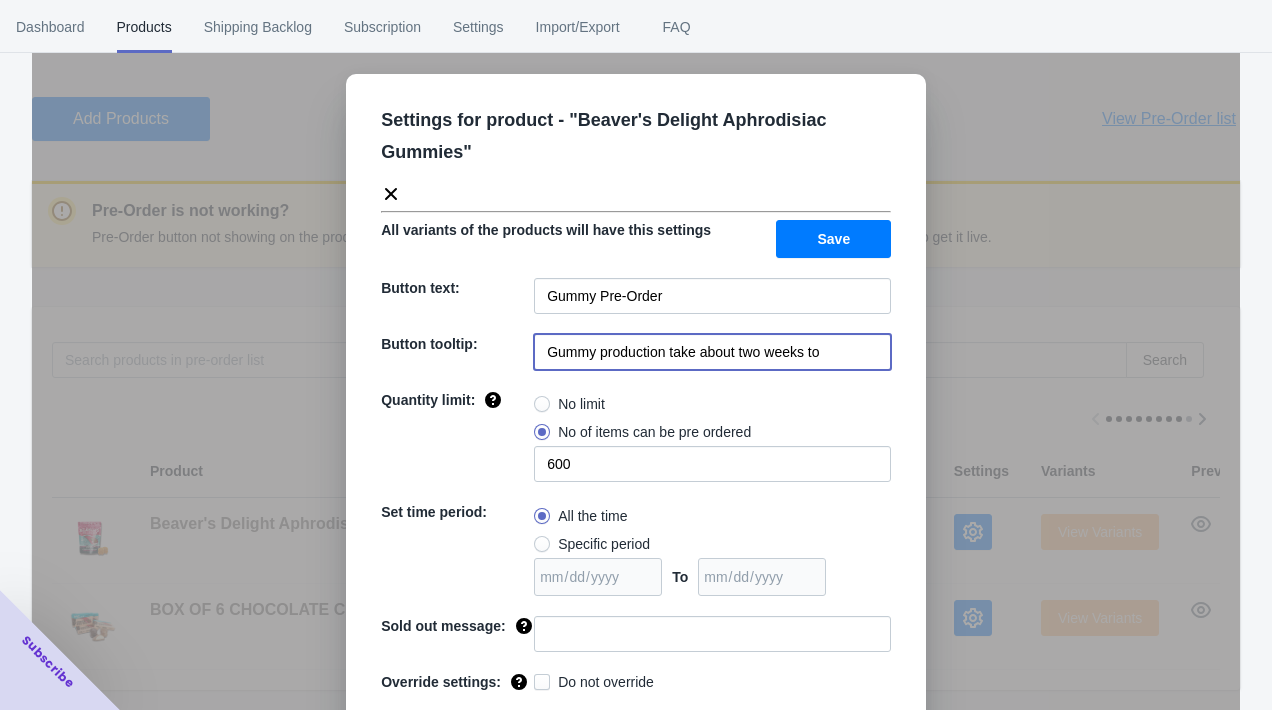 click on "Gummy production take about two weeks to" at bounding box center (712, 352) 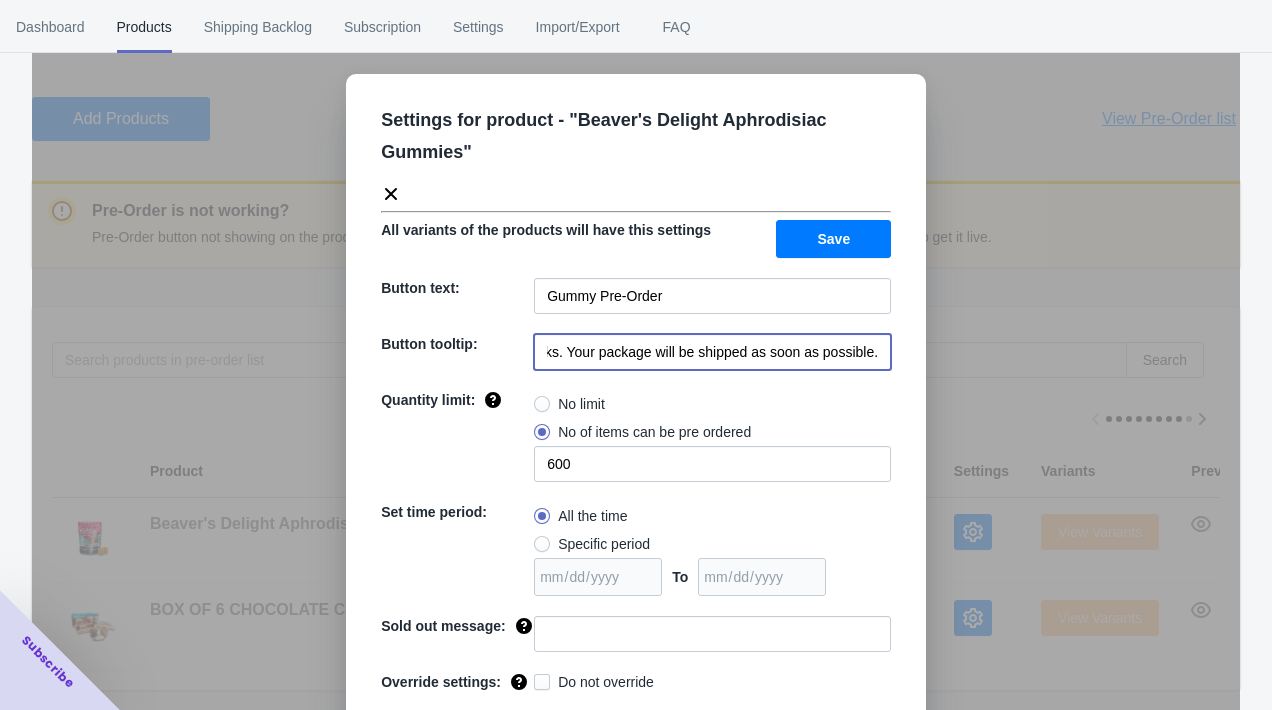 scroll, scrollTop: 0, scrollLeft: 265, axis: horizontal 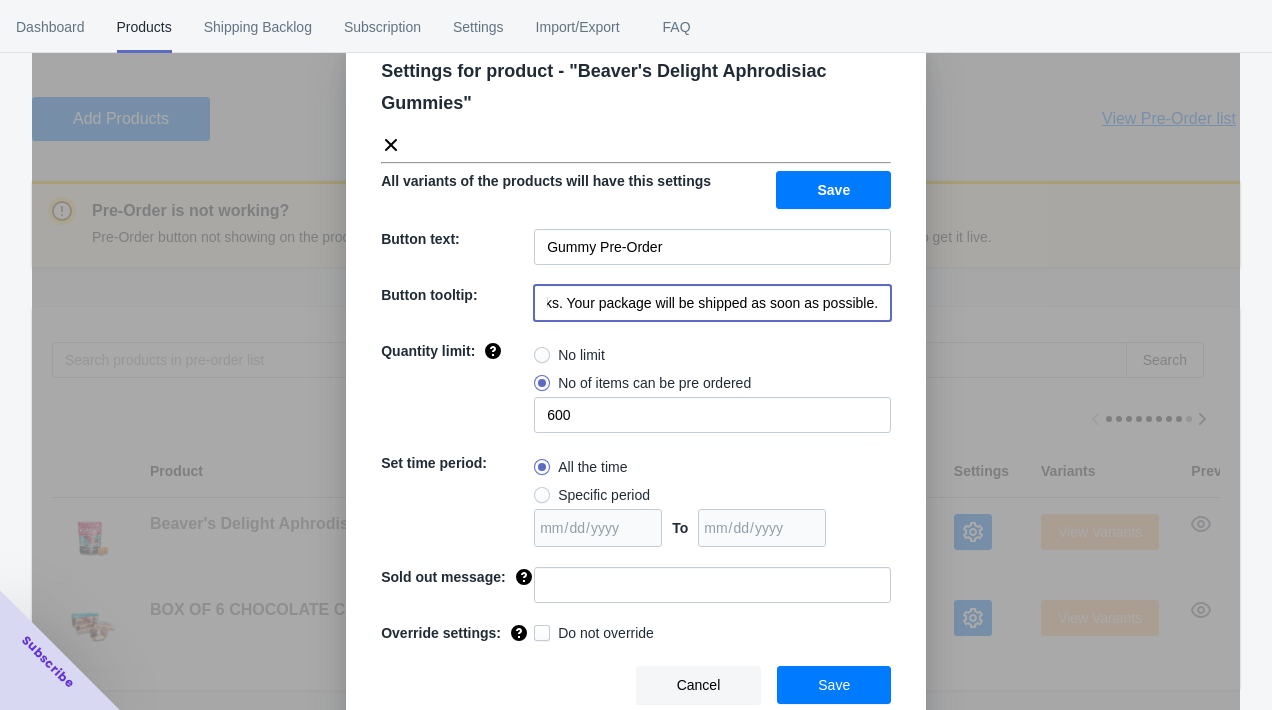 type on "Gummy production take about two weeks. Your package will be shipped as soon as possible." 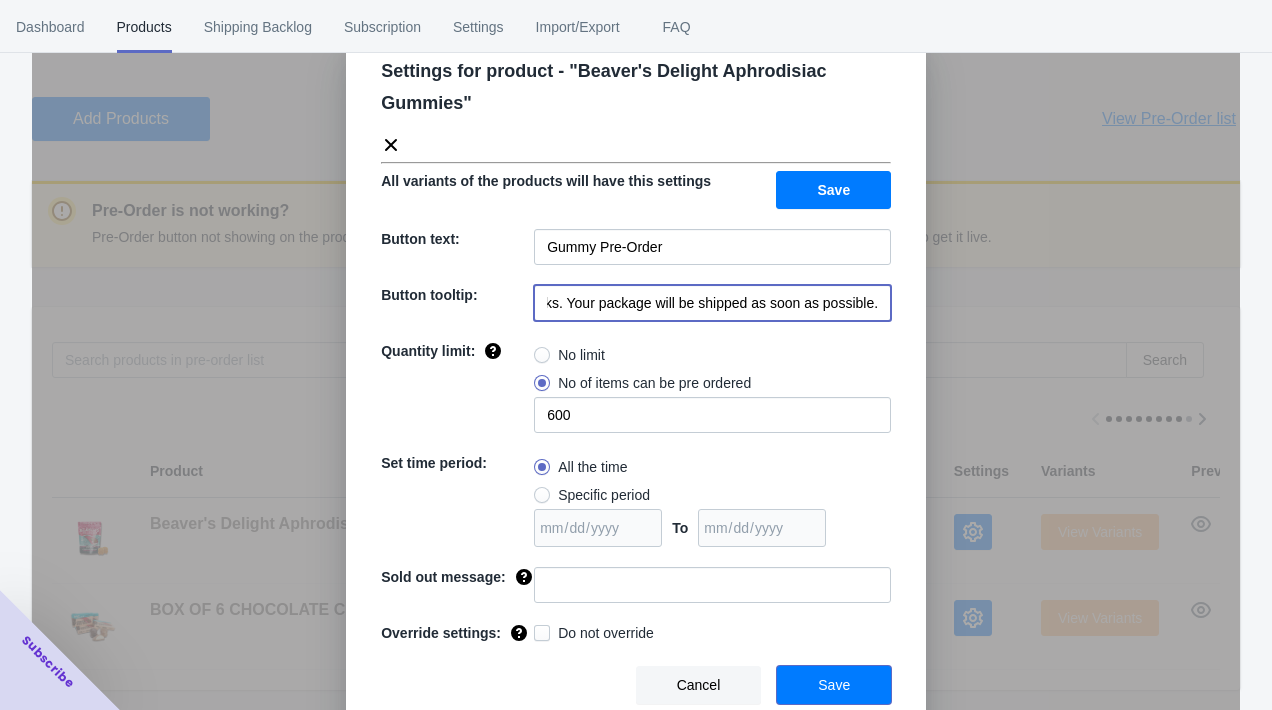 scroll, scrollTop: 0, scrollLeft: 0, axis: both 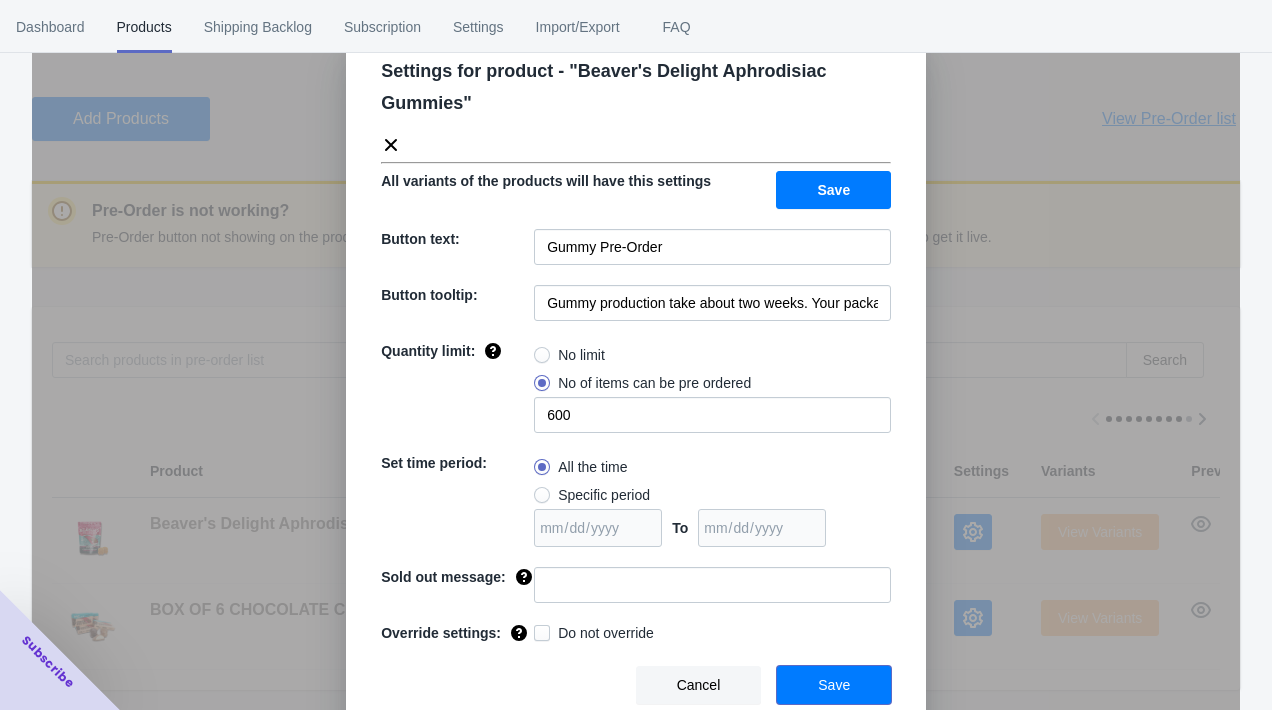 click on "Save" at bounding box center [834, 685] 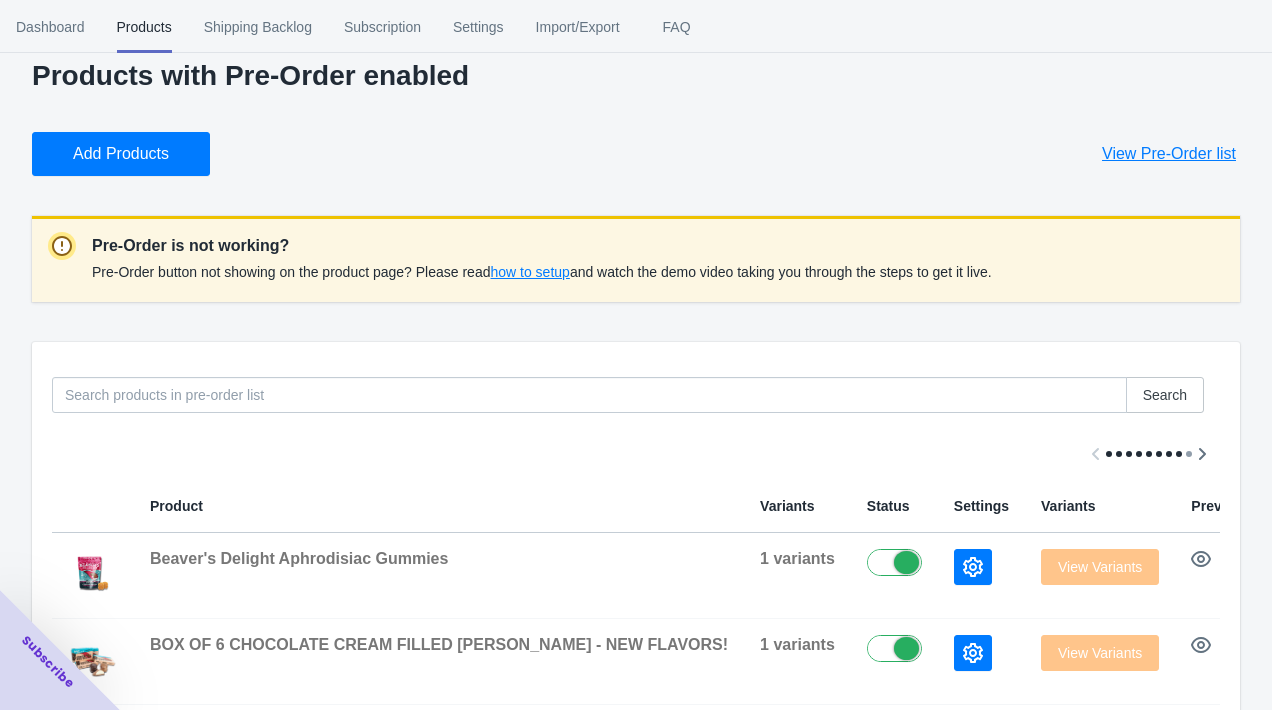 scroll, scrollTop: 0, scrollLeft: 0, axis: both 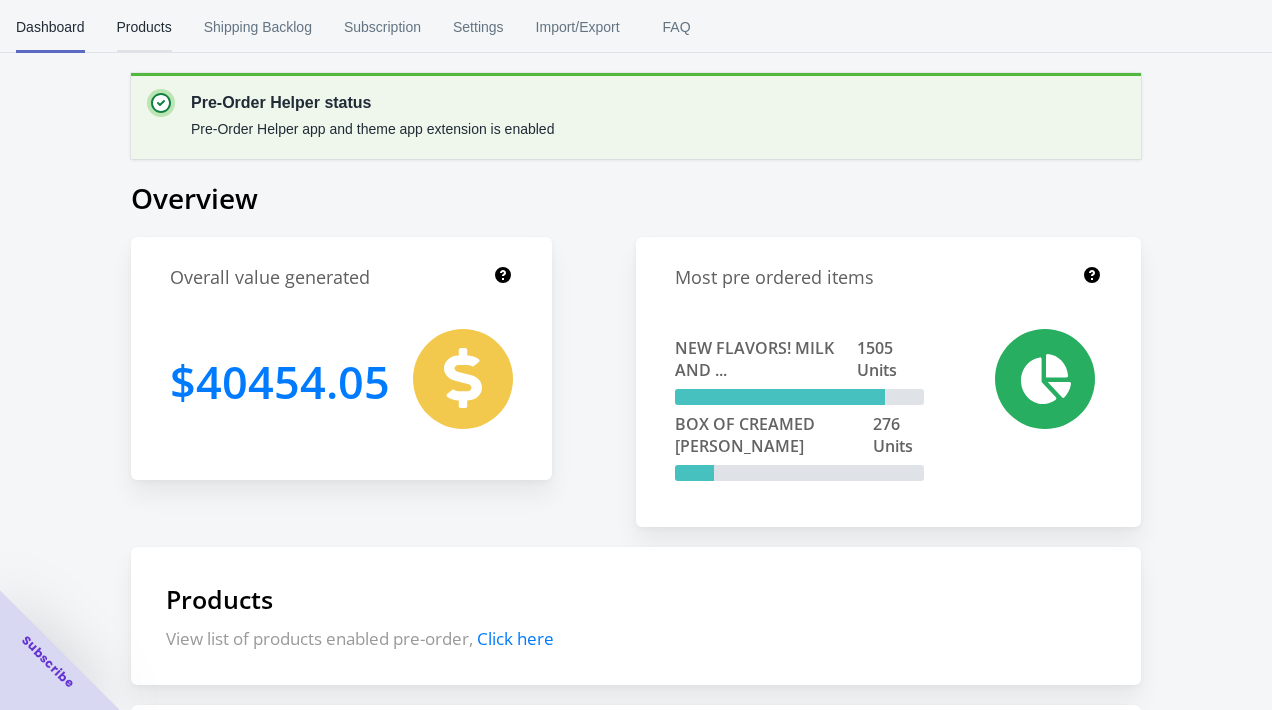 click on "Products" at bounding box center [144, 27] 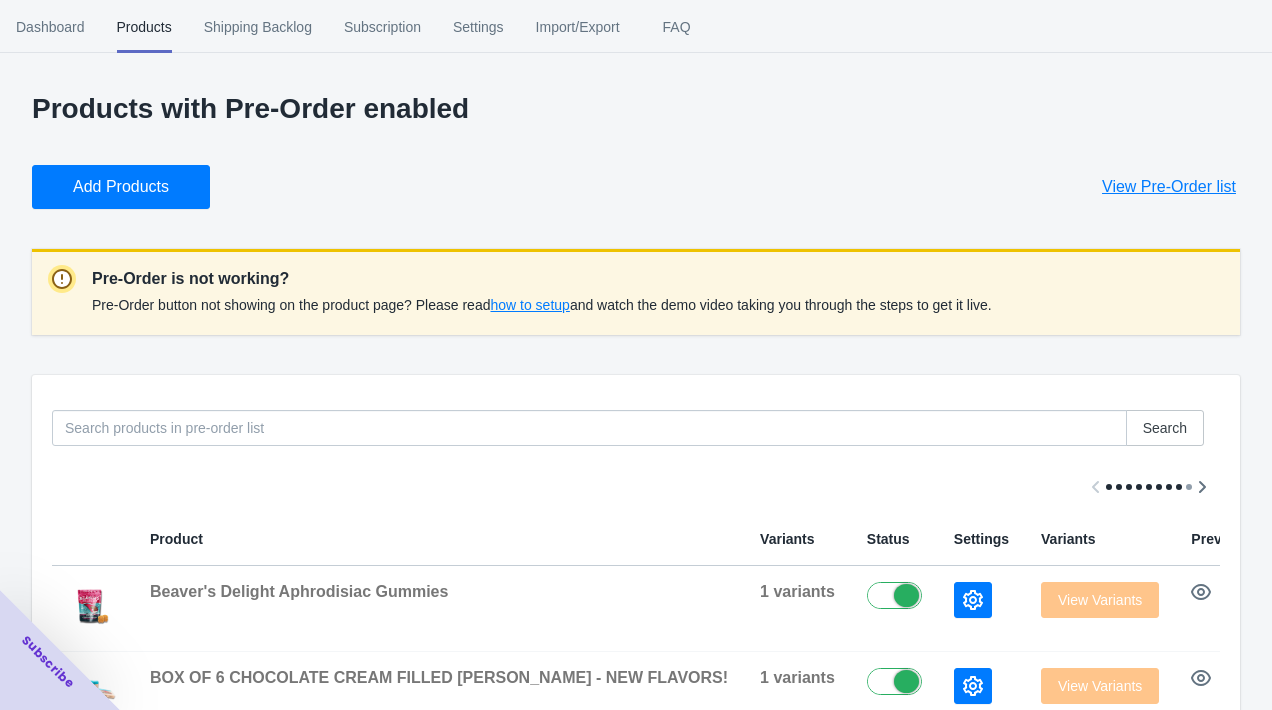 scroll, scrollTop: 68, scrollLeft: 0, axis: vertical 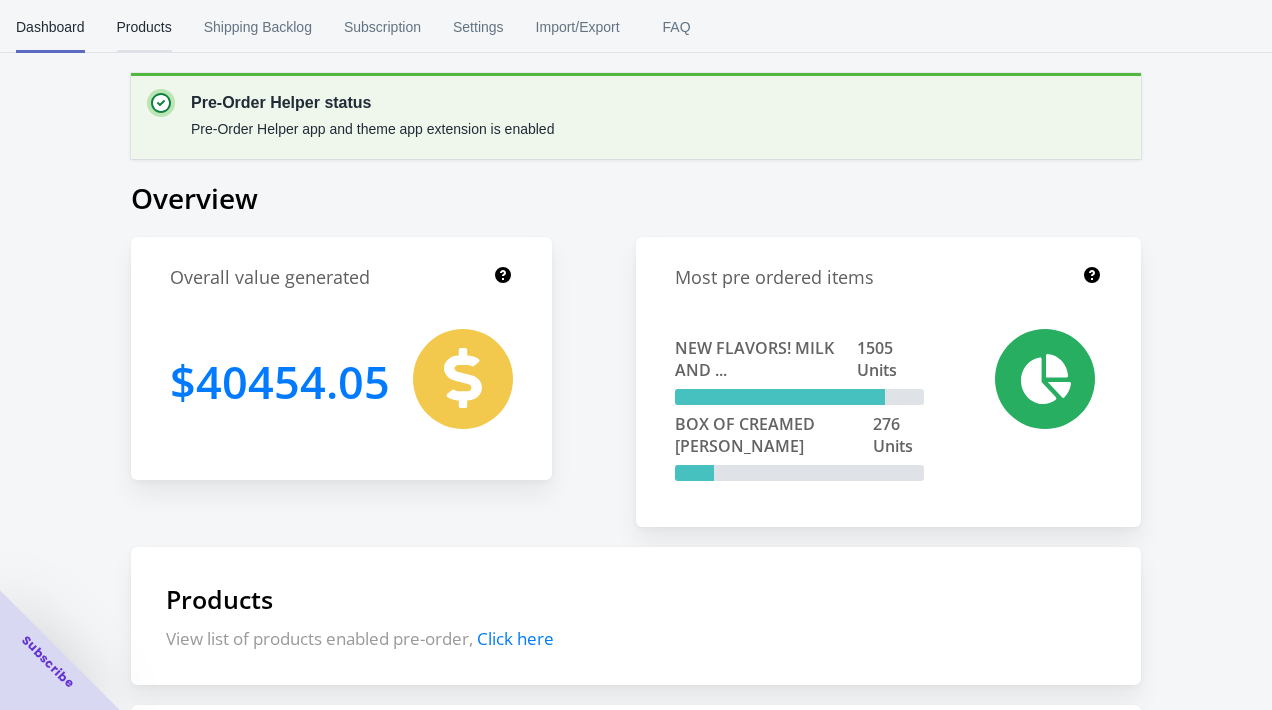 click on "Products" at bounding box center (144, 27) 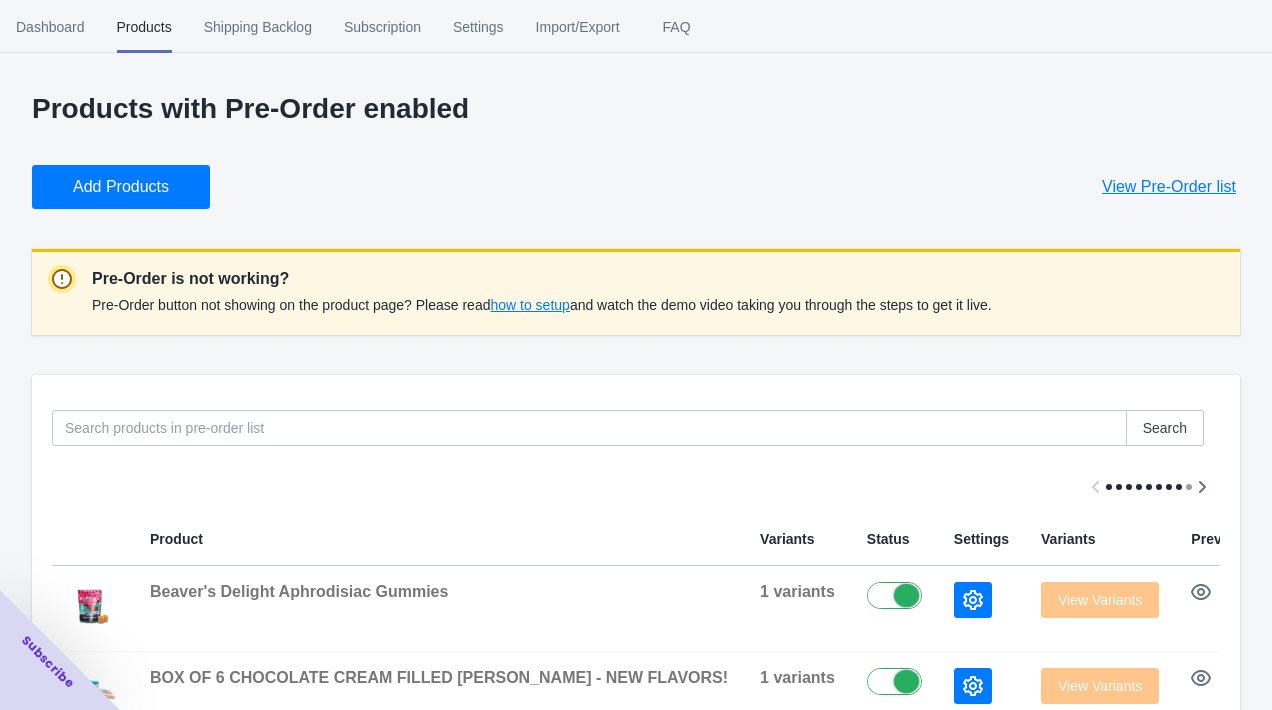 scroll, scrollTop: 68, scrollLeft: 0, axis: vertical 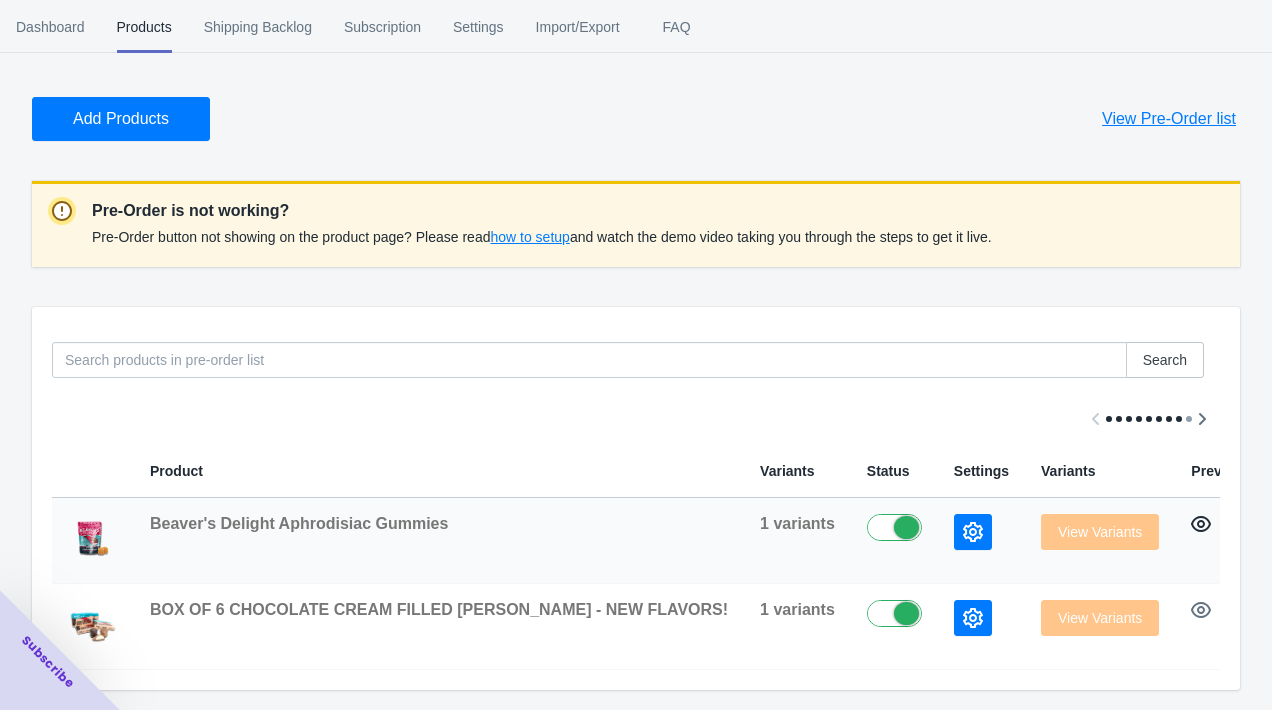 click at bounding box center [1201, 524] 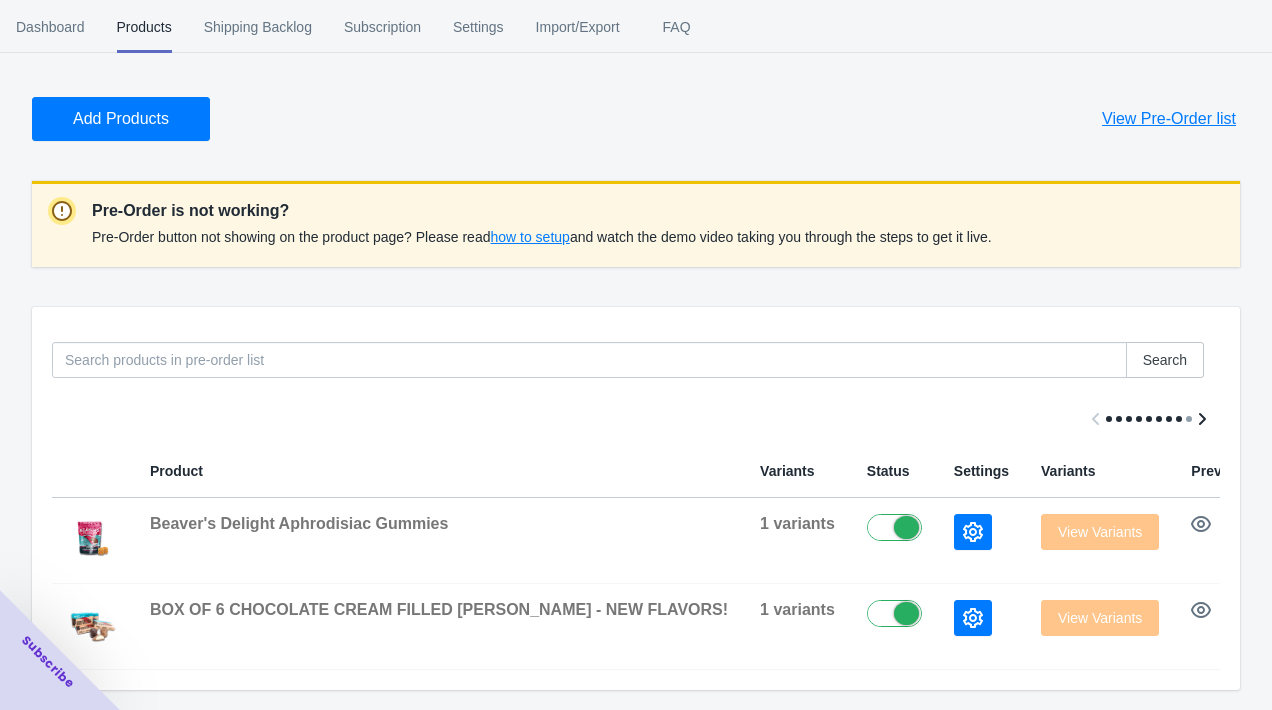 click 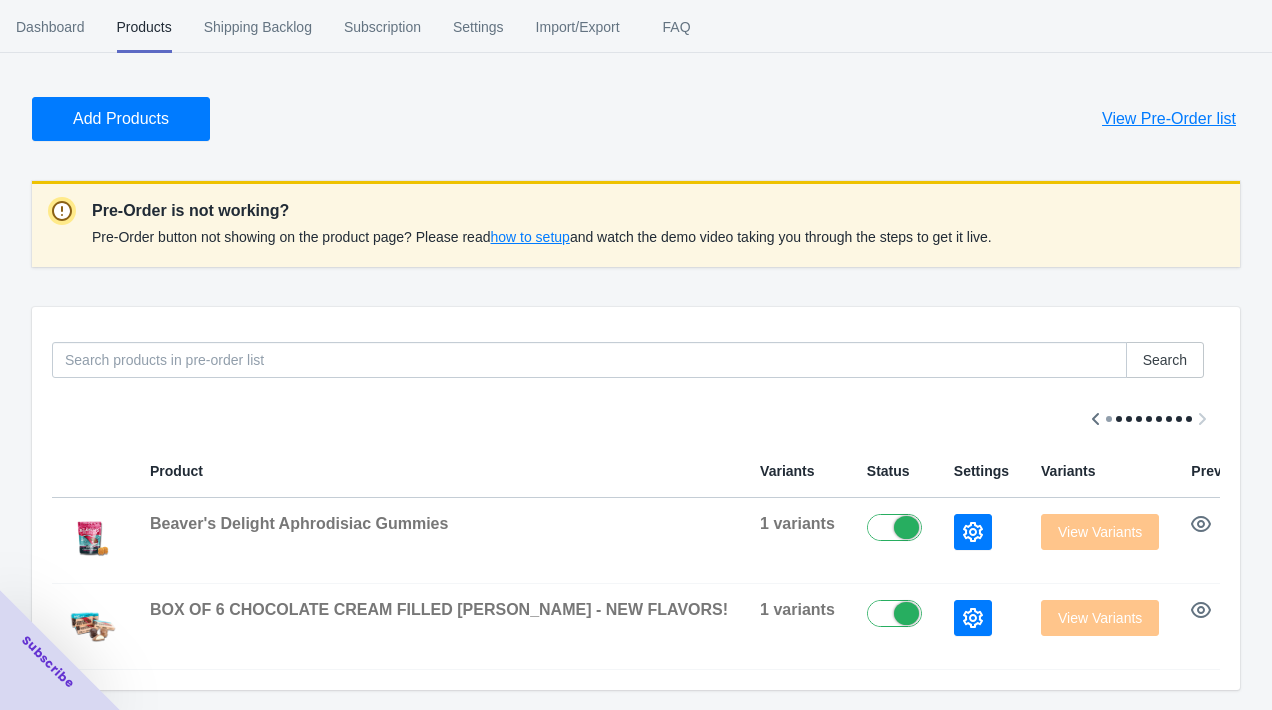 scroll, scrollTop: 0, scrollLeft: 69, axis: horizontal 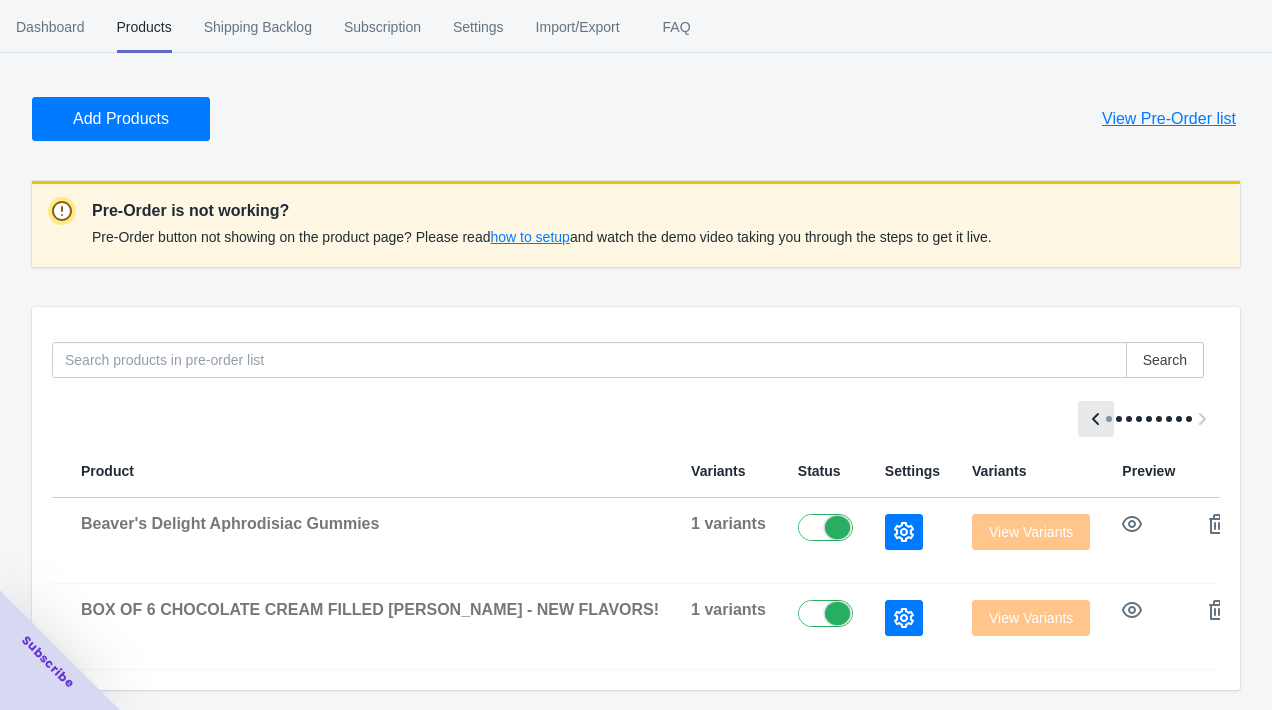 click 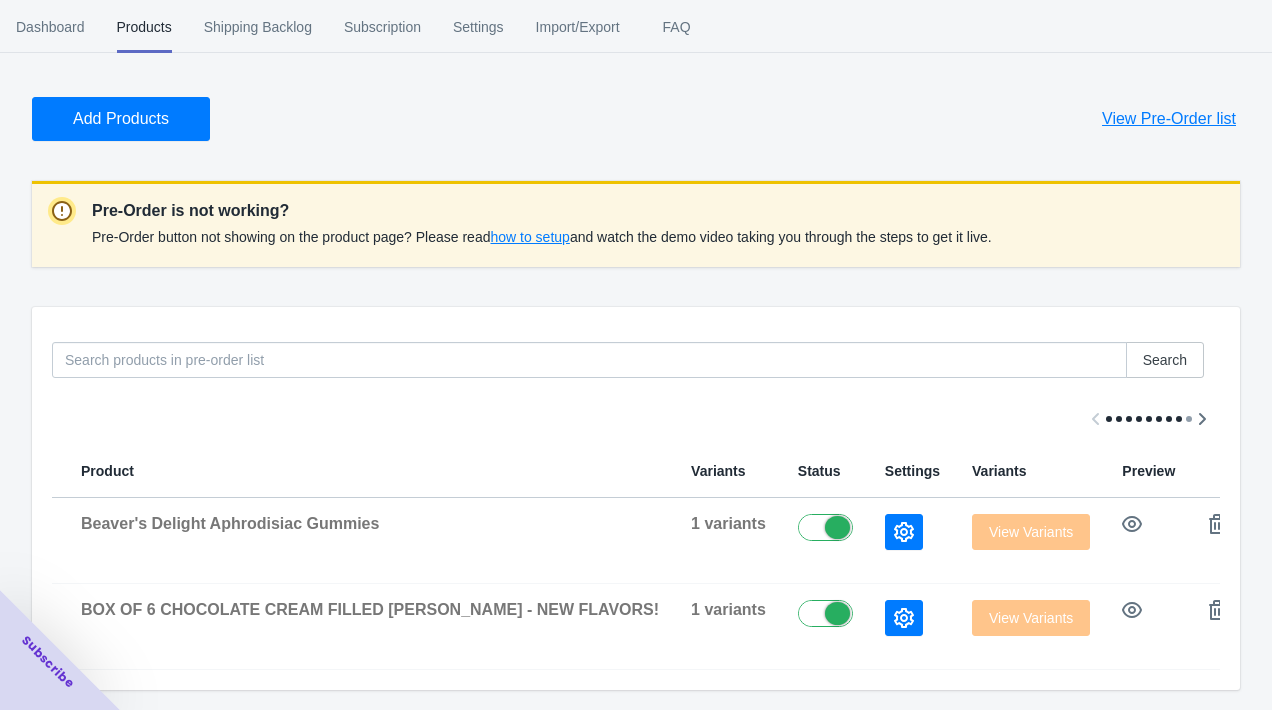scroll, scrollTop: 0, scrollLeft: 0, axis: both 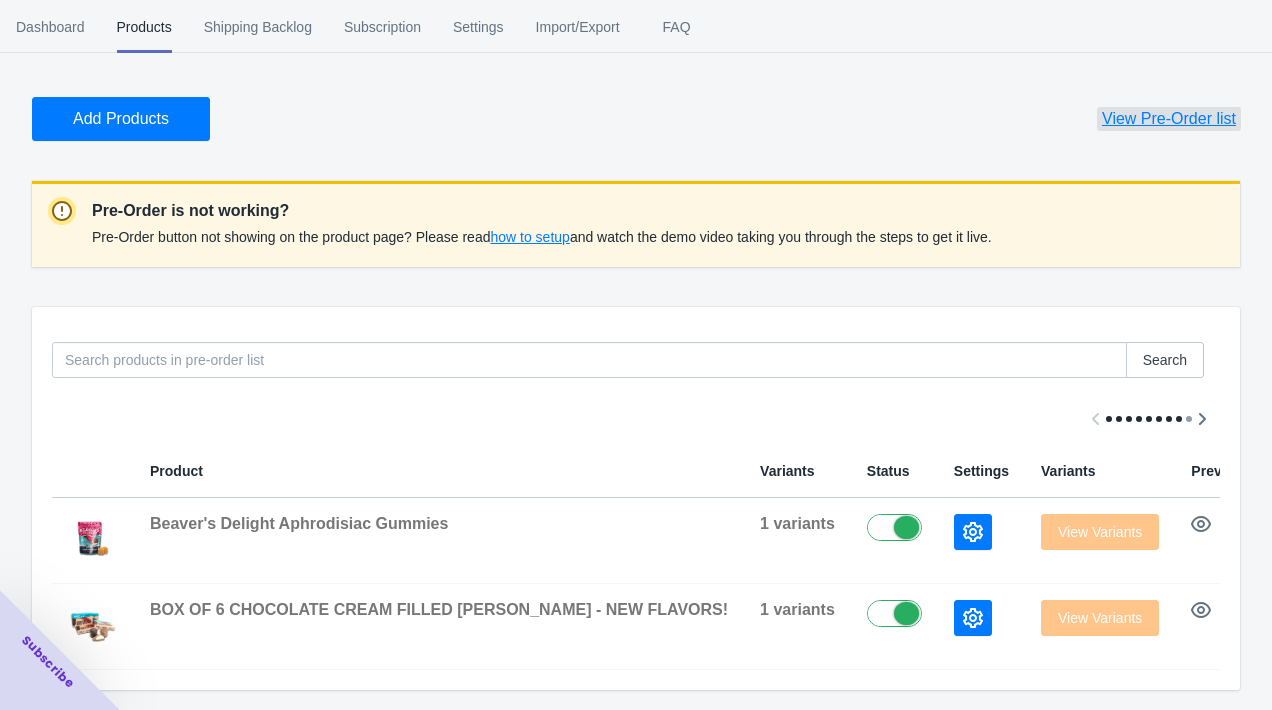 click on "View Pre-Order list" at bounding box center (1169, 119) 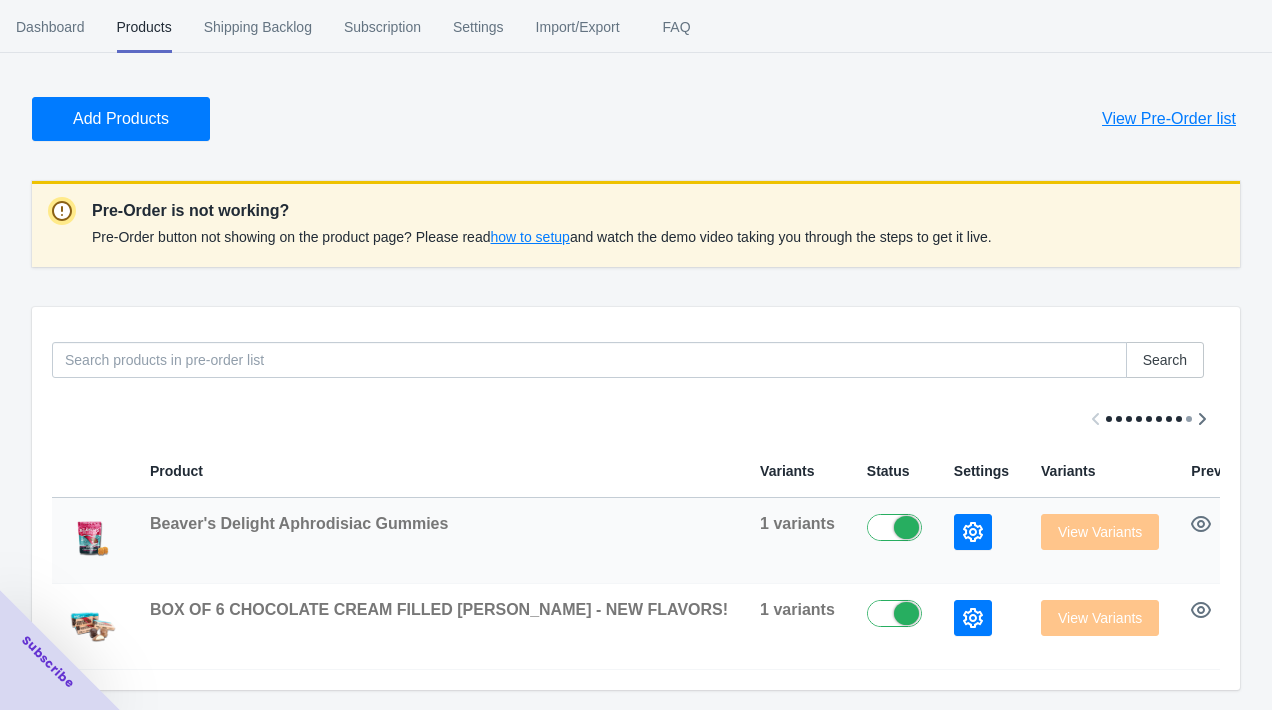 click 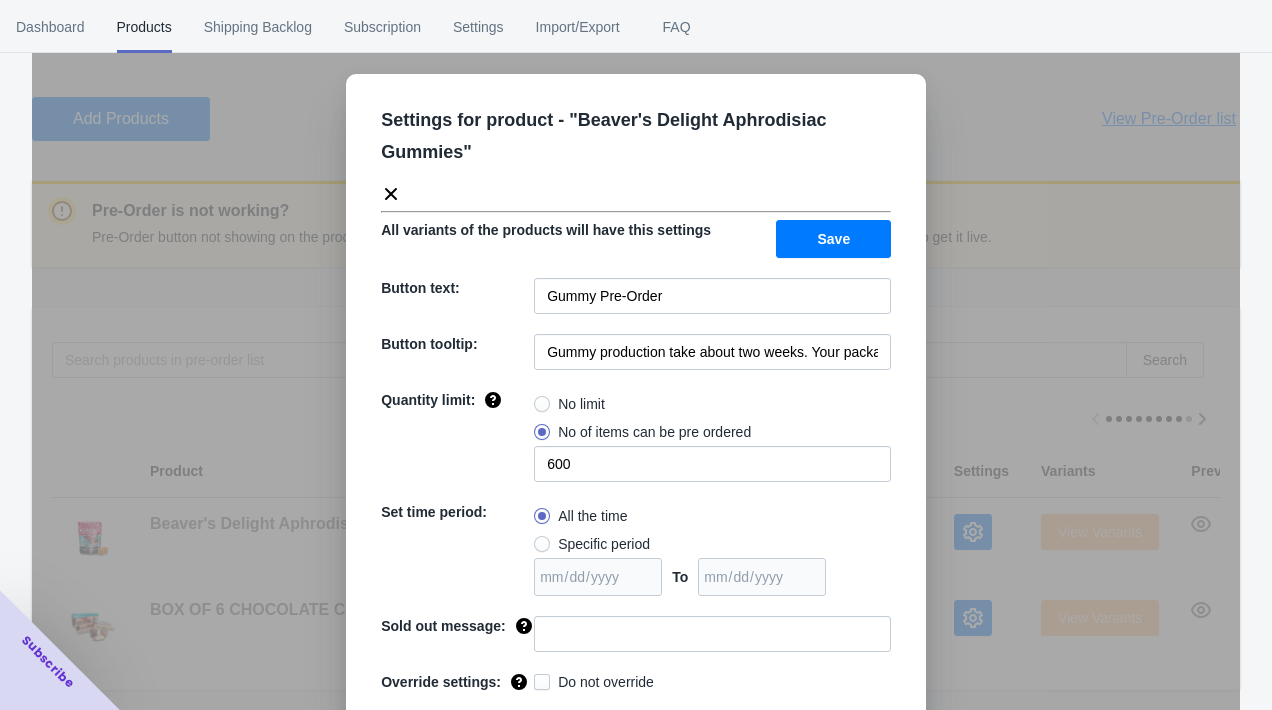click on "Settings for product - " Beaver's Delight Aphrodisiac Gummies "" at bounding box center (628, 146) 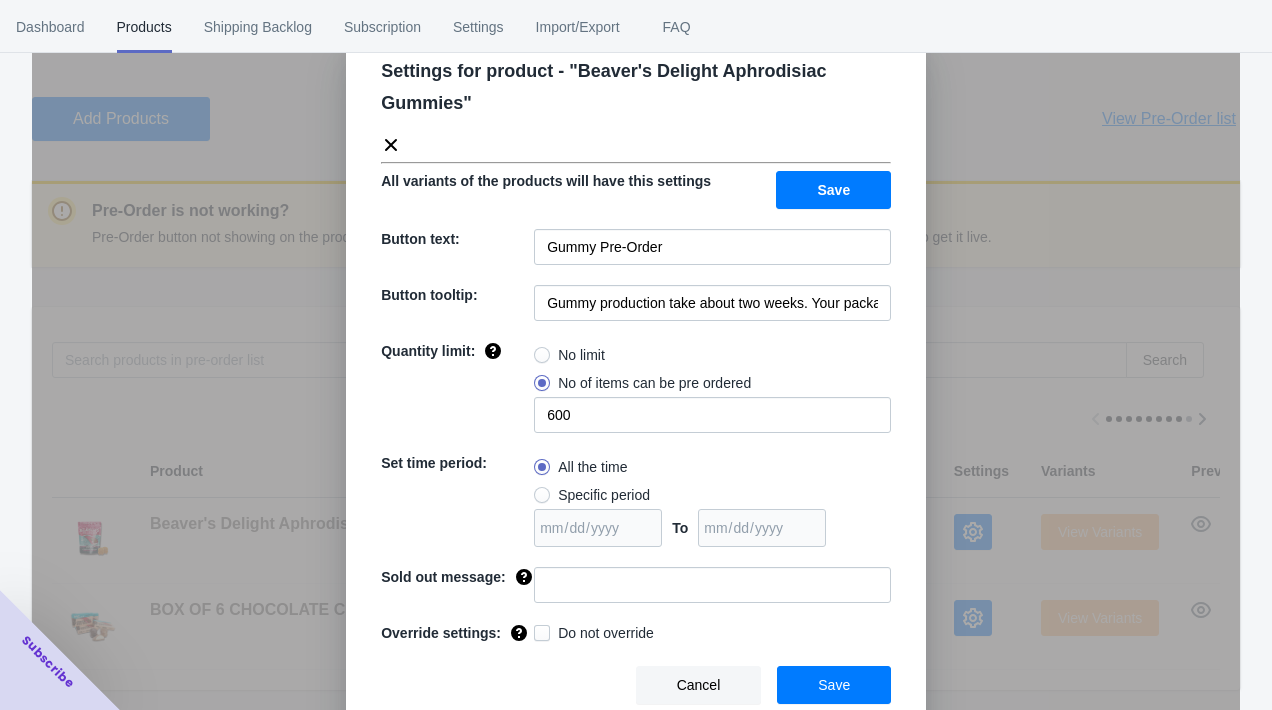 scroll, scrollTop: 60, scrollLeft: 0, axis: vertical 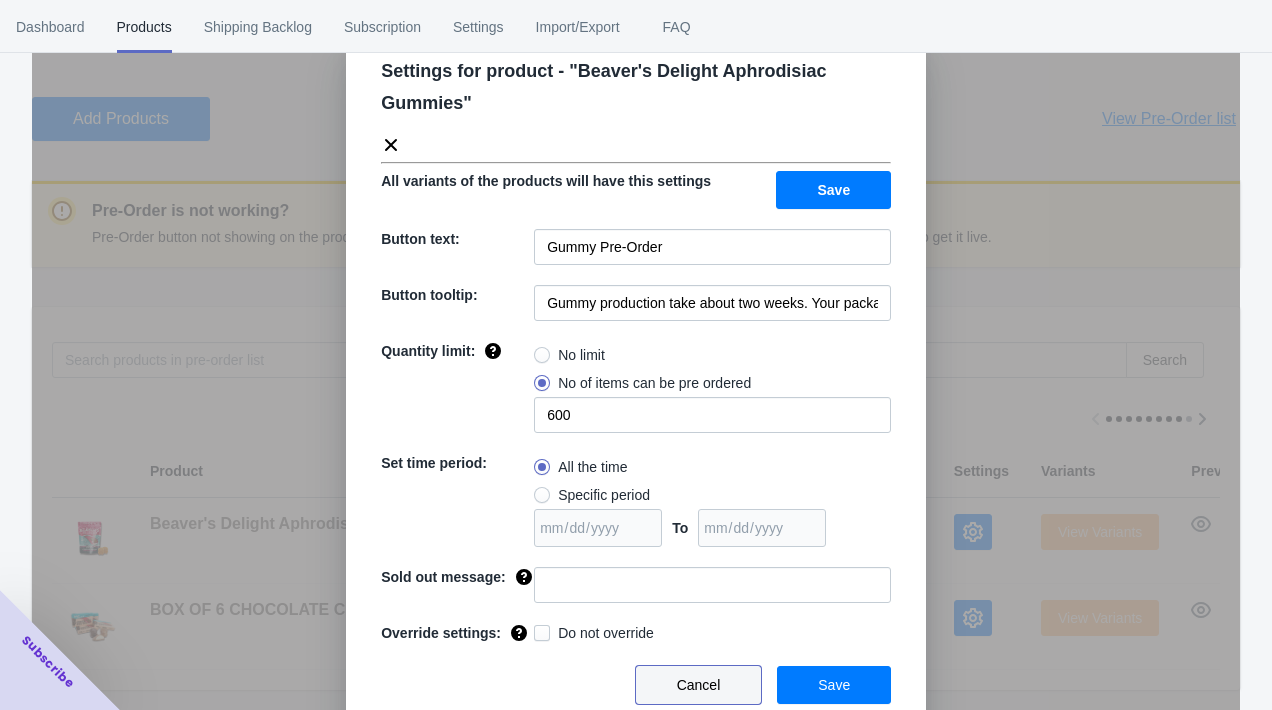 click on "Cancel" at bounding box center (699, 685) 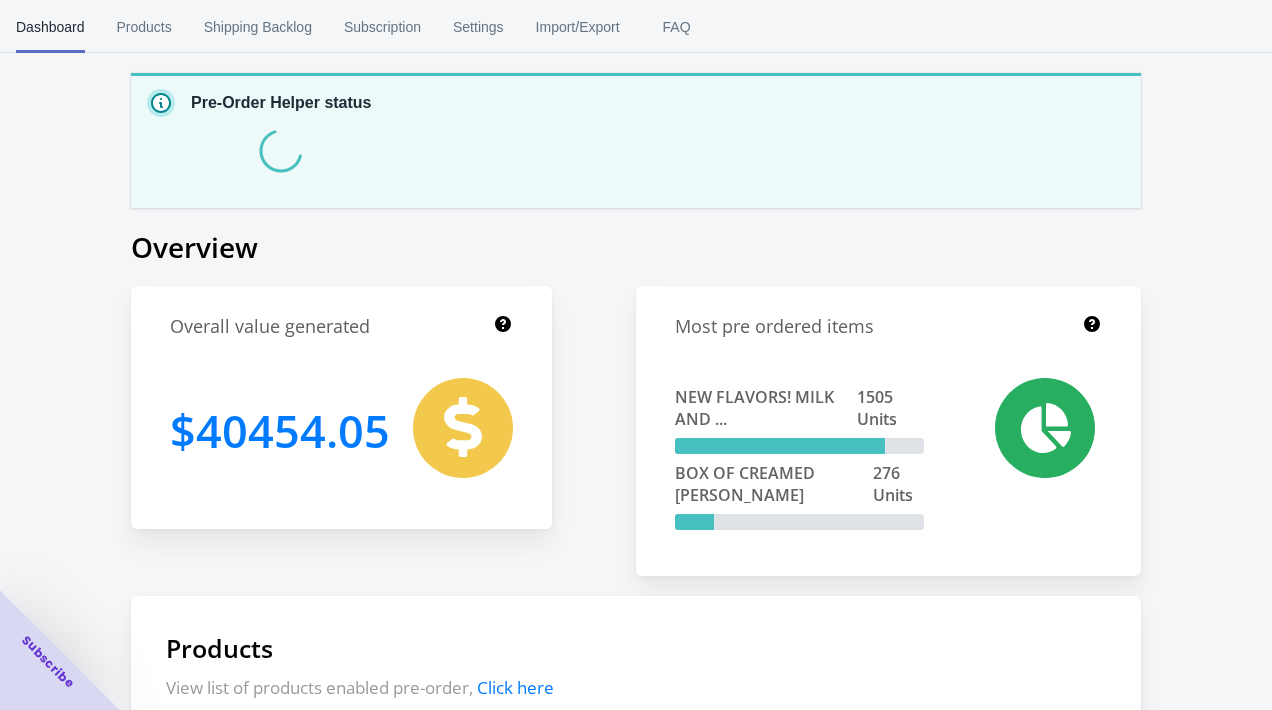 scroll, scrollTop: 0, scrollLeft: 0, axis: both 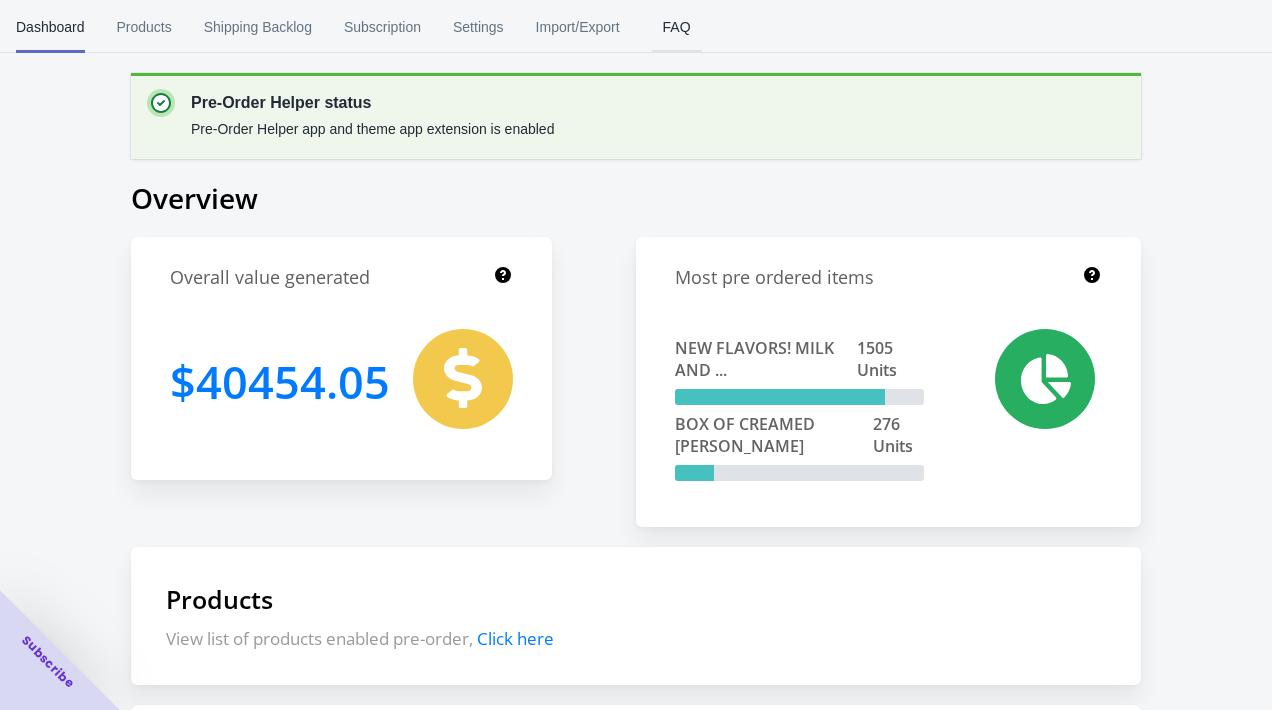 click on "FAQ" at bounding box center (677, 27) 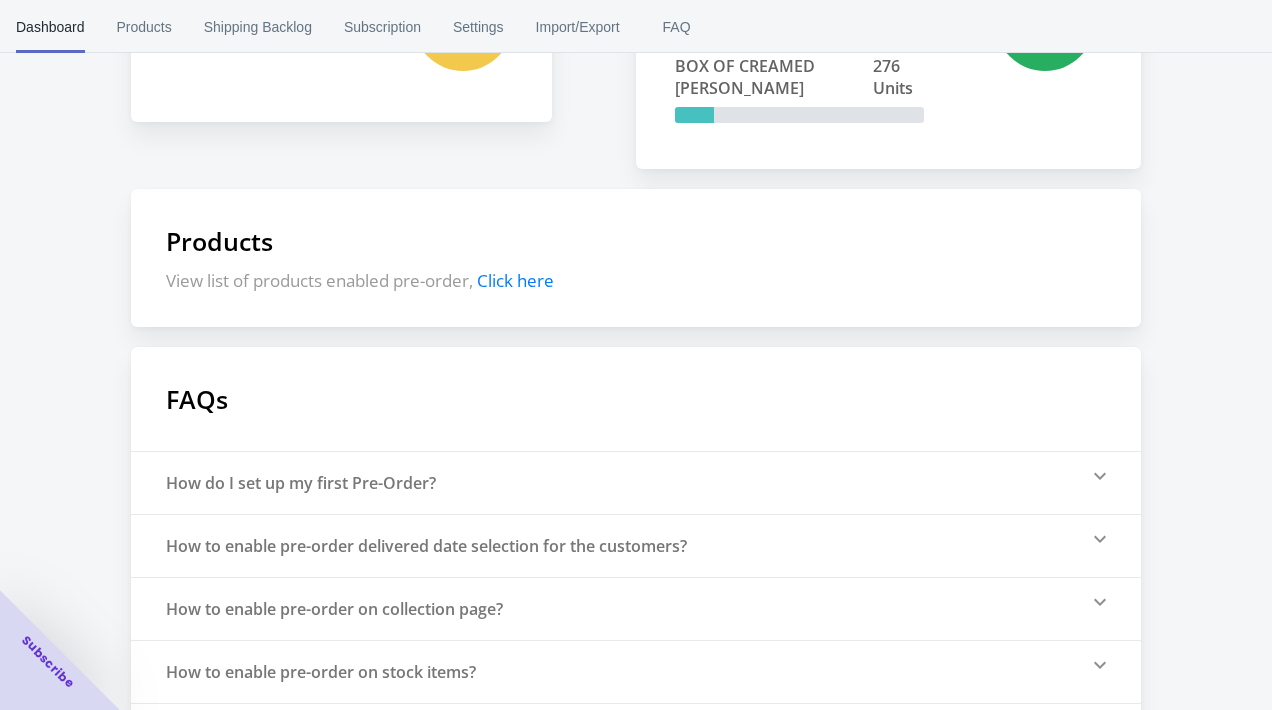 scroll, scrollTop: 436, scrollLeft: 0, axis: vertical 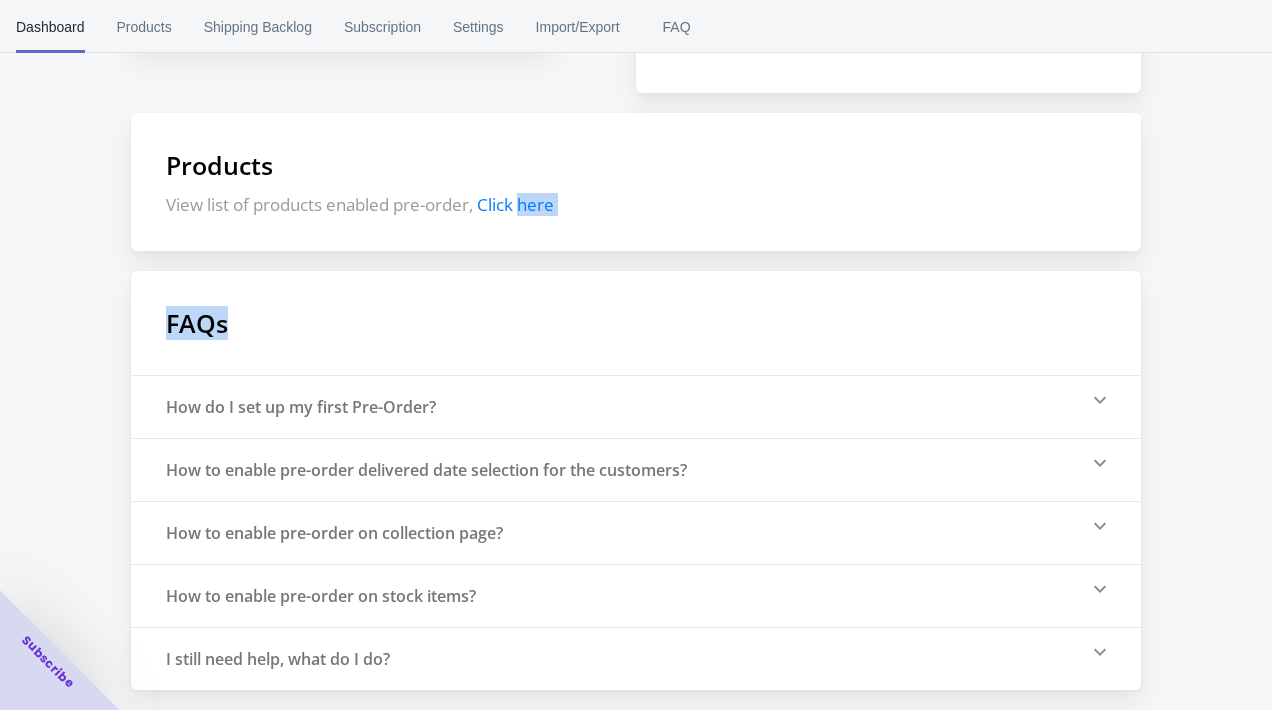 drag, startPoint x: 518, startPoint y: 207, endPoint x: 289, endPoint y: 346, distance: 267.8843 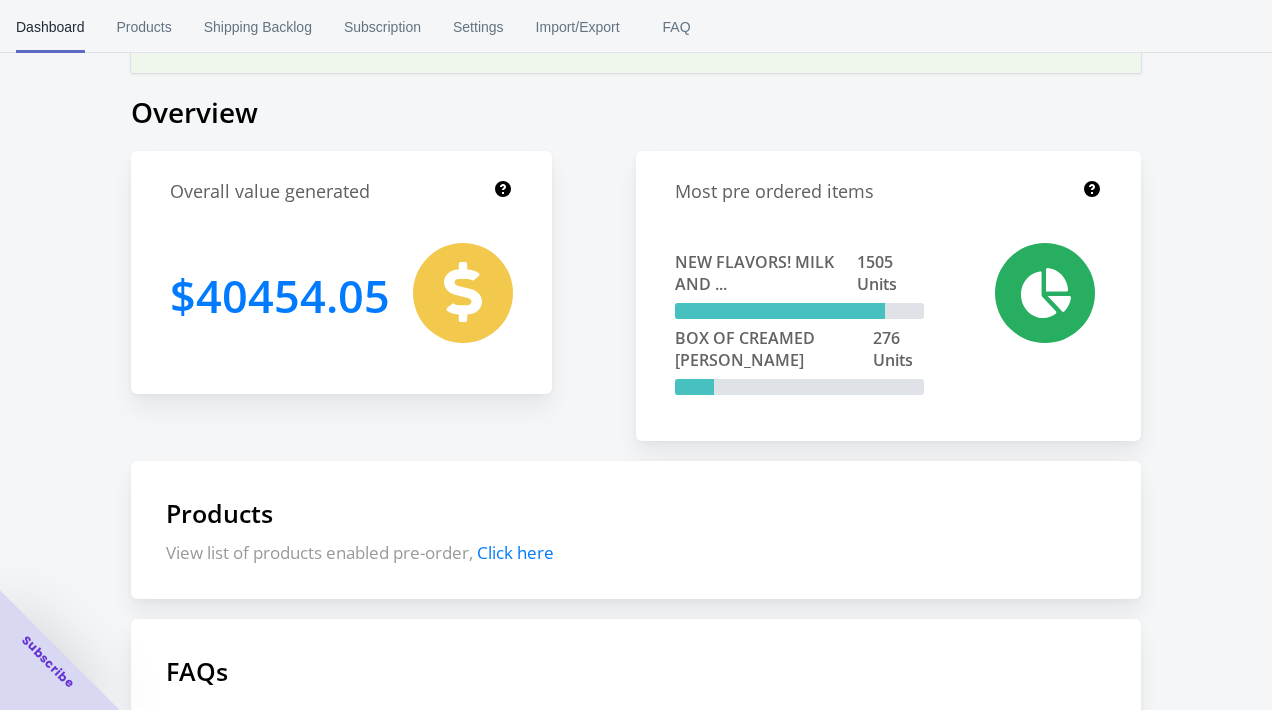 scroll, scrollTop: 0, scrollLeft: 0, axis: both 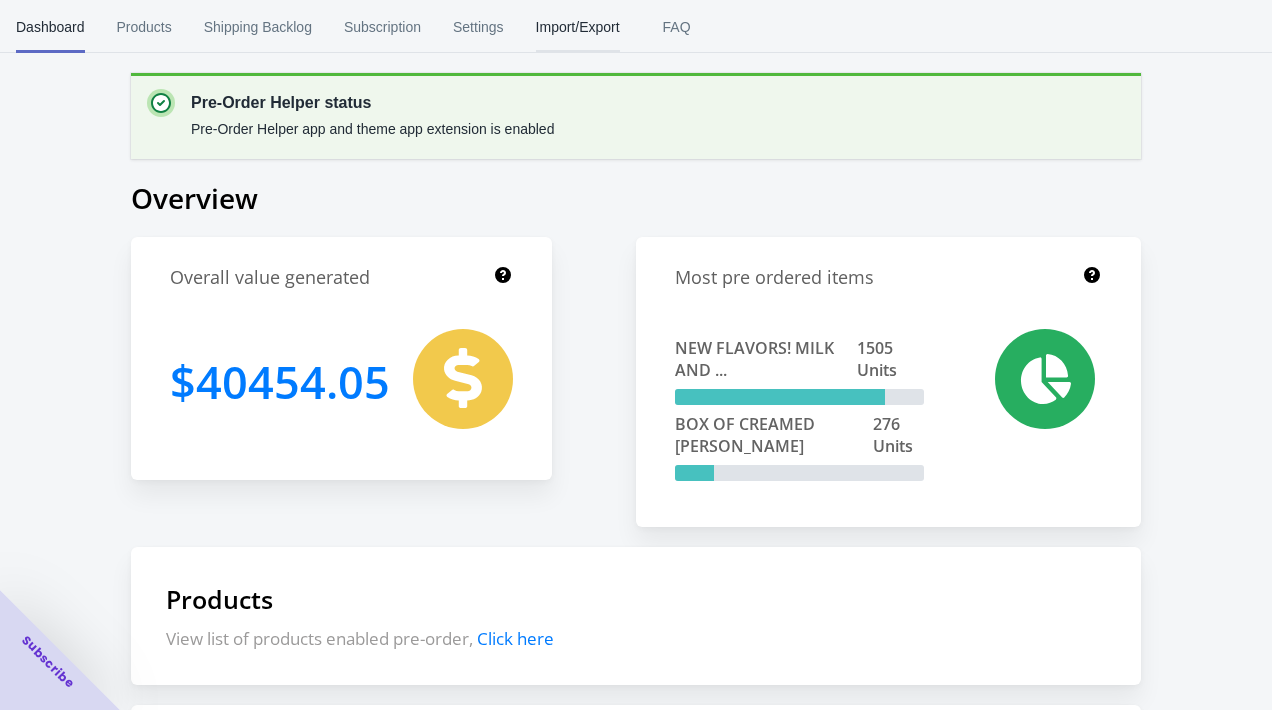 click on "Import/Export" at bounding box center (578, 27) 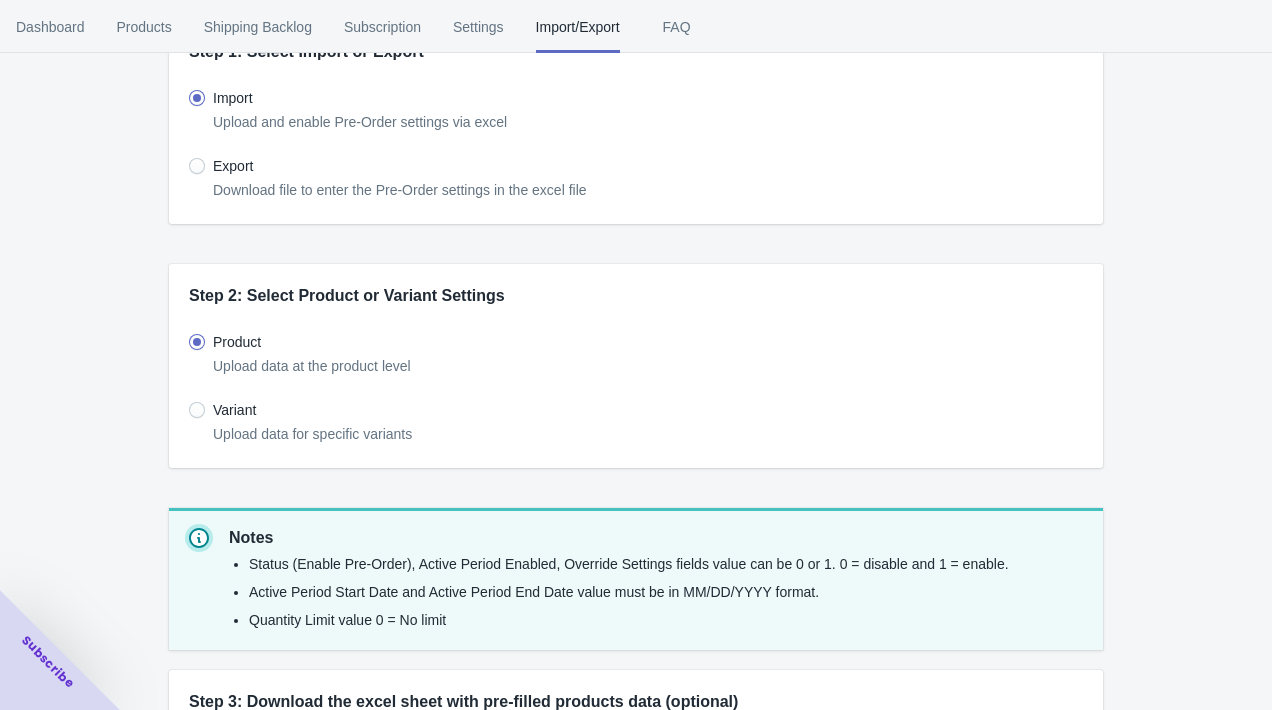 scroll, scrollTop: 0, scrollLeft: 0, axis: both 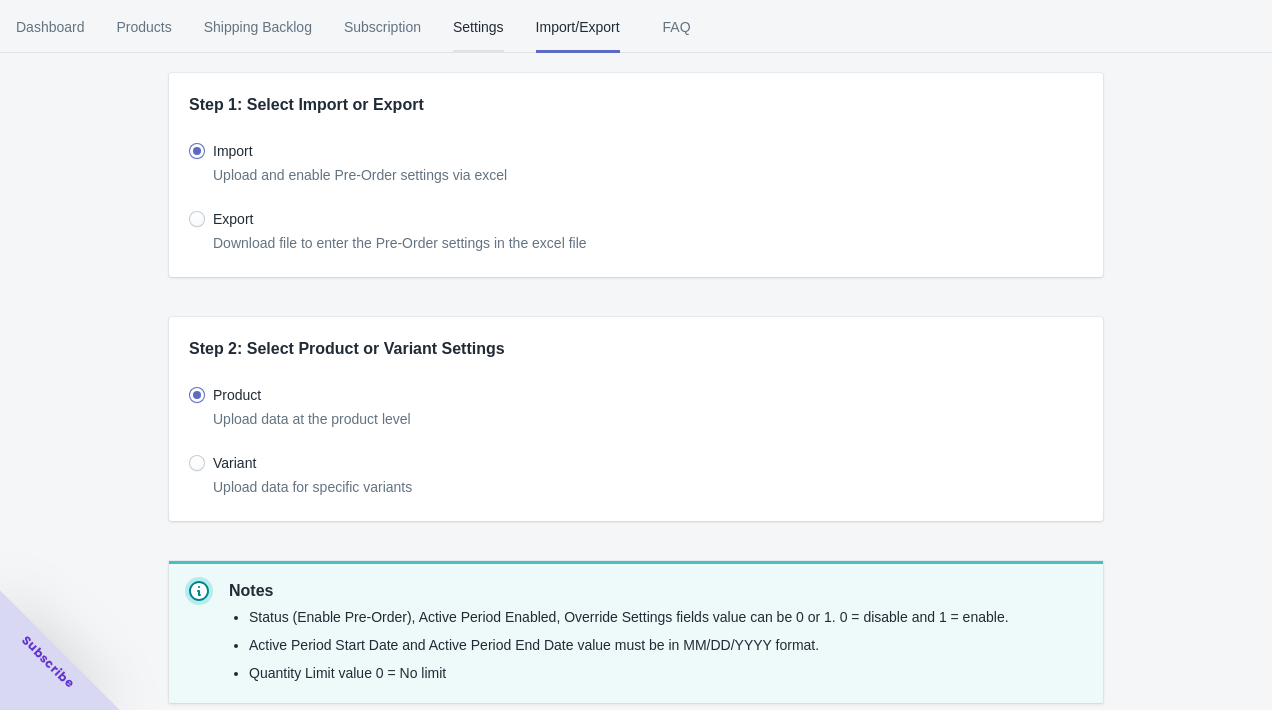 click on "Settings" at bounding box center (478, 27) 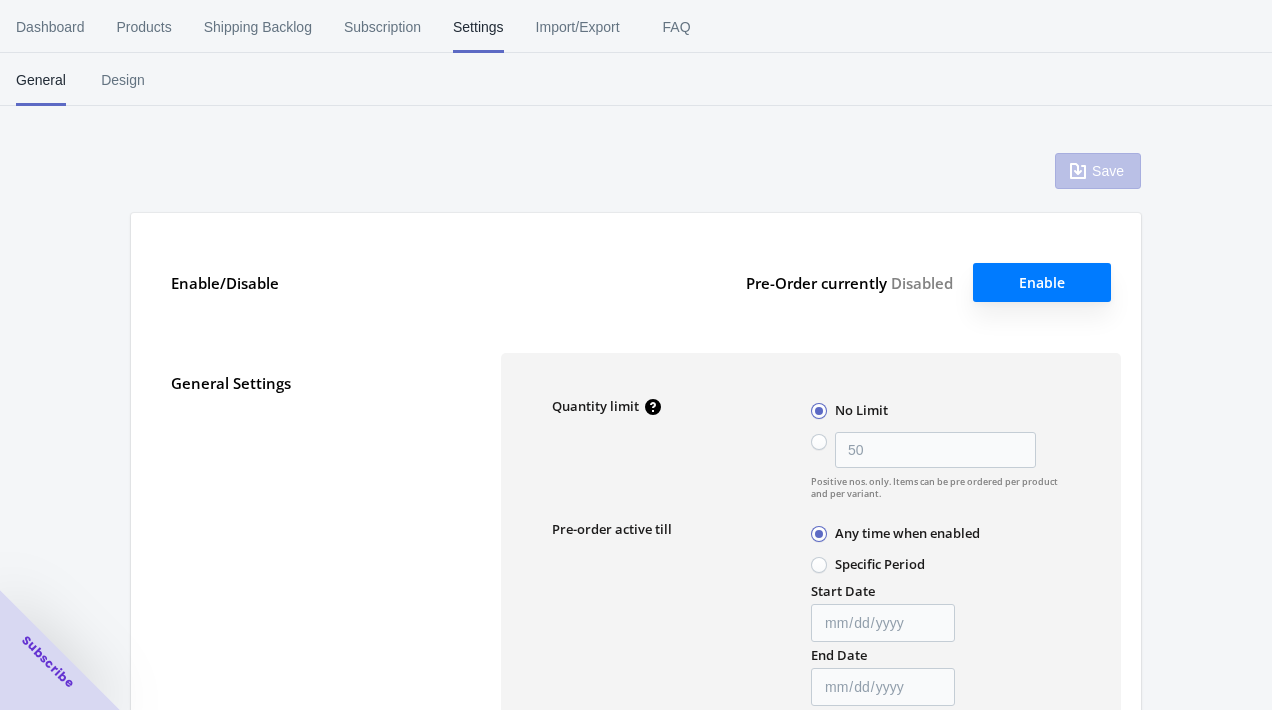 type on "50" 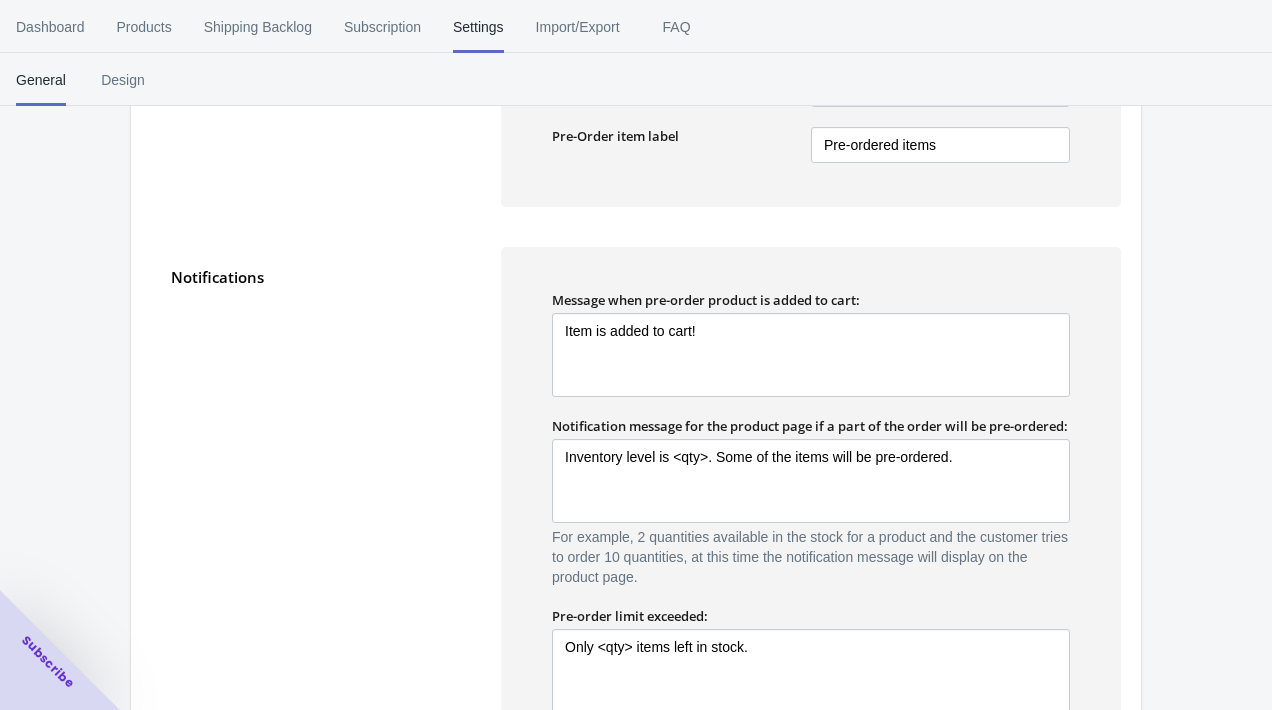 scroll, scrollTop: 1042, scrollLeft: 0, axis: vertical 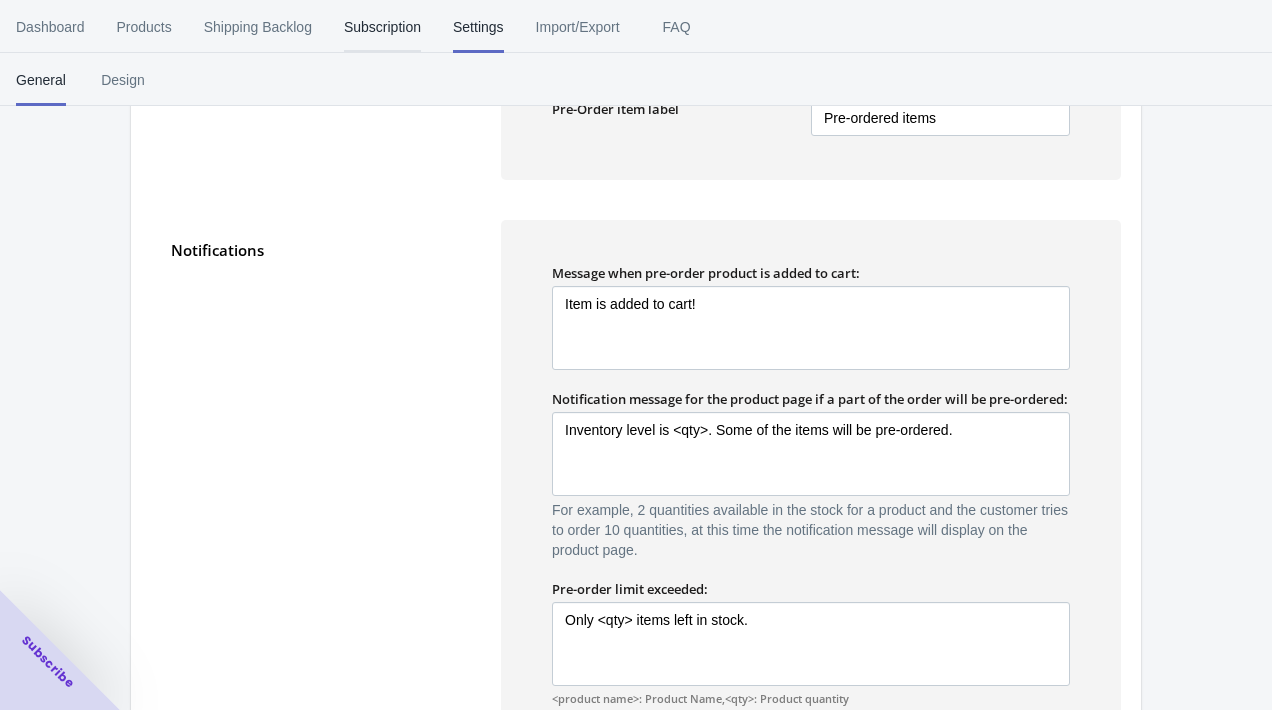 click on "Subscription" at bounding box center [382, 27] 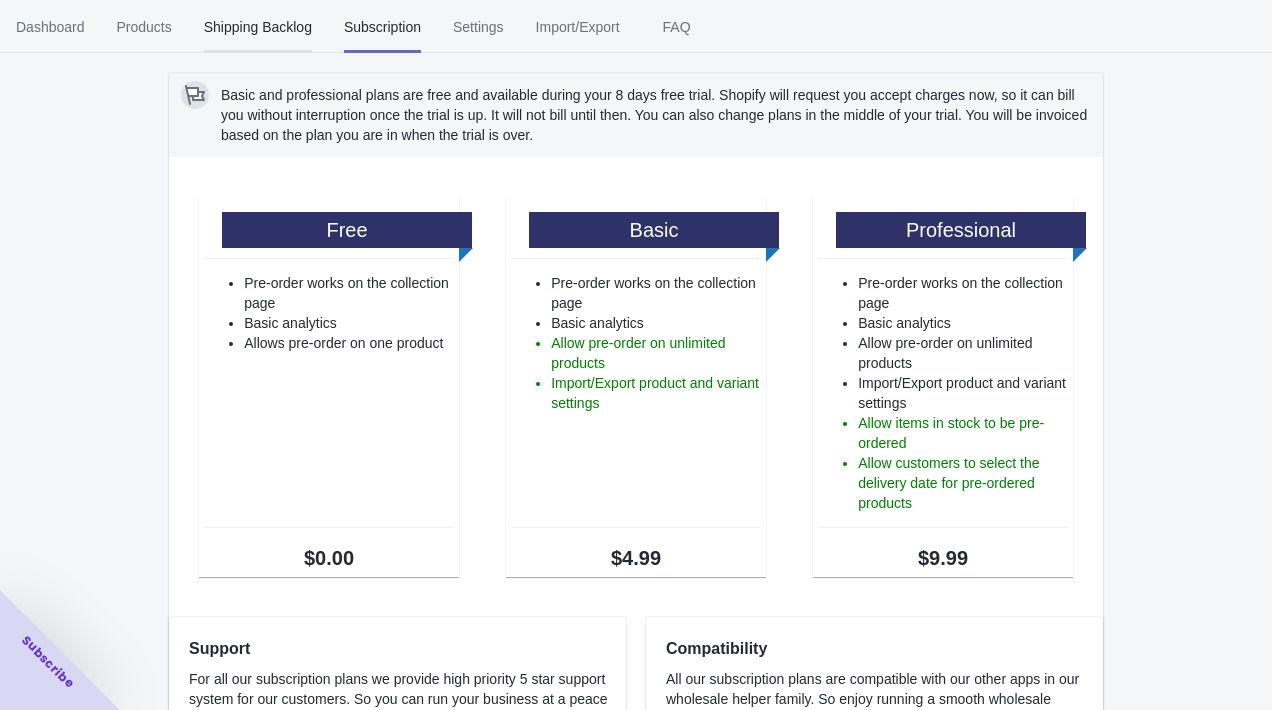click on "Shipping Backlog" at bounding box center (258, 27) 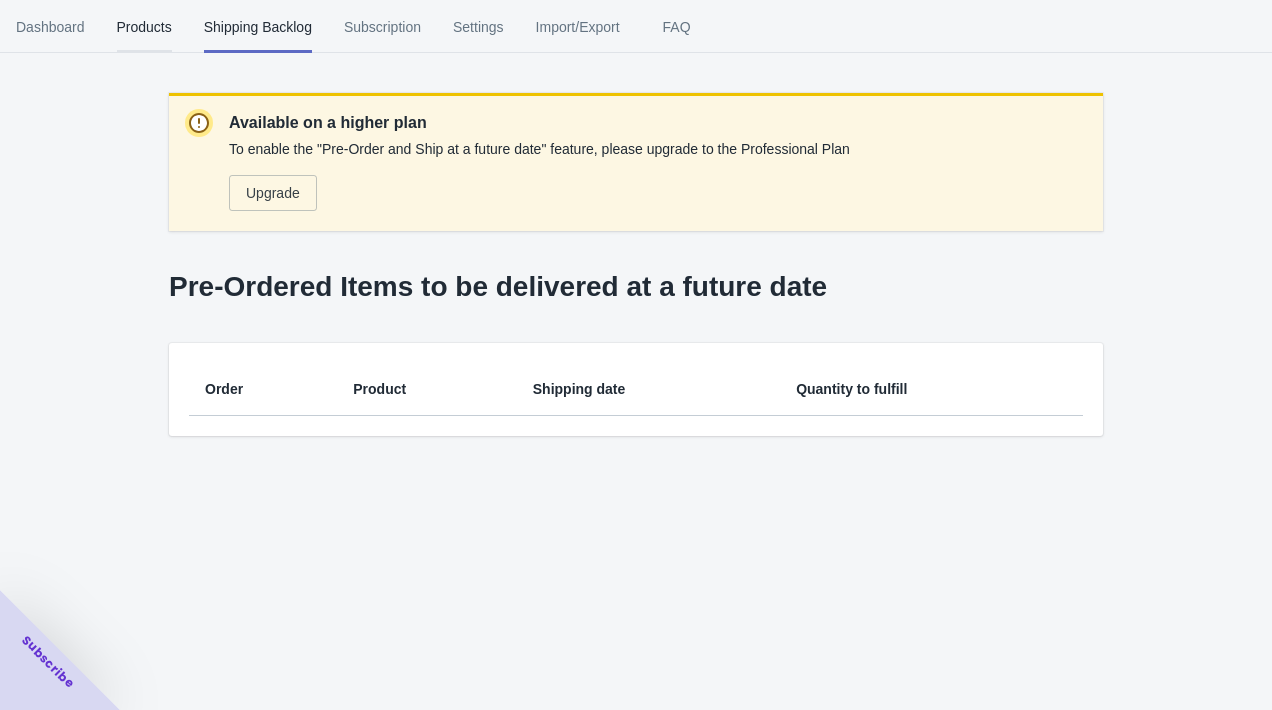 click on "Products" at bounding box center [144, 27] 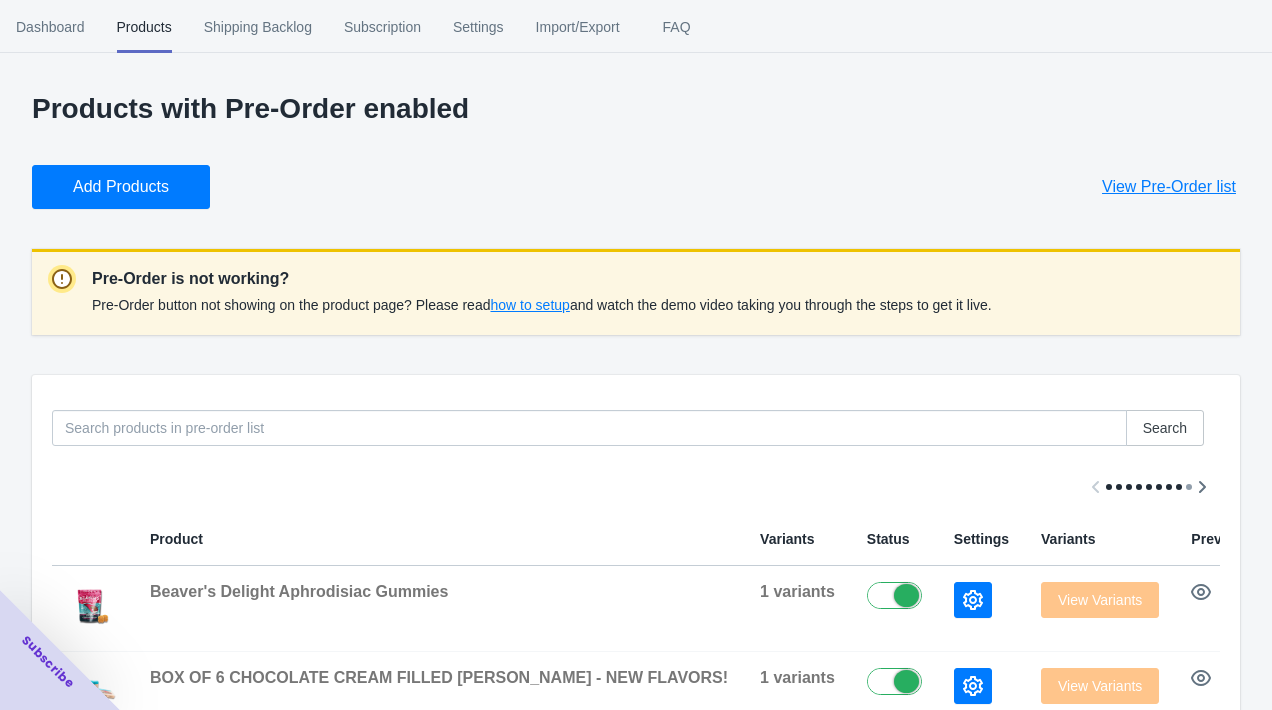scroll, scrollTop: 68, scrollLeft: 0, axis: vertical 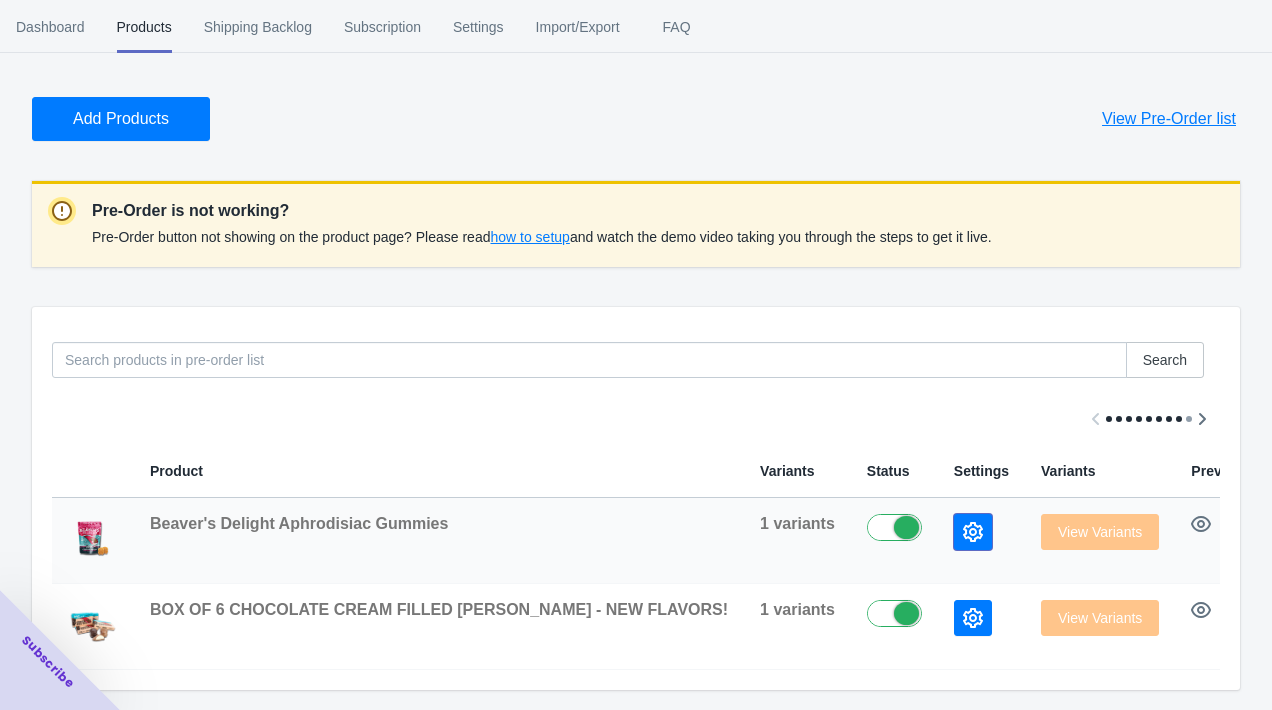 click 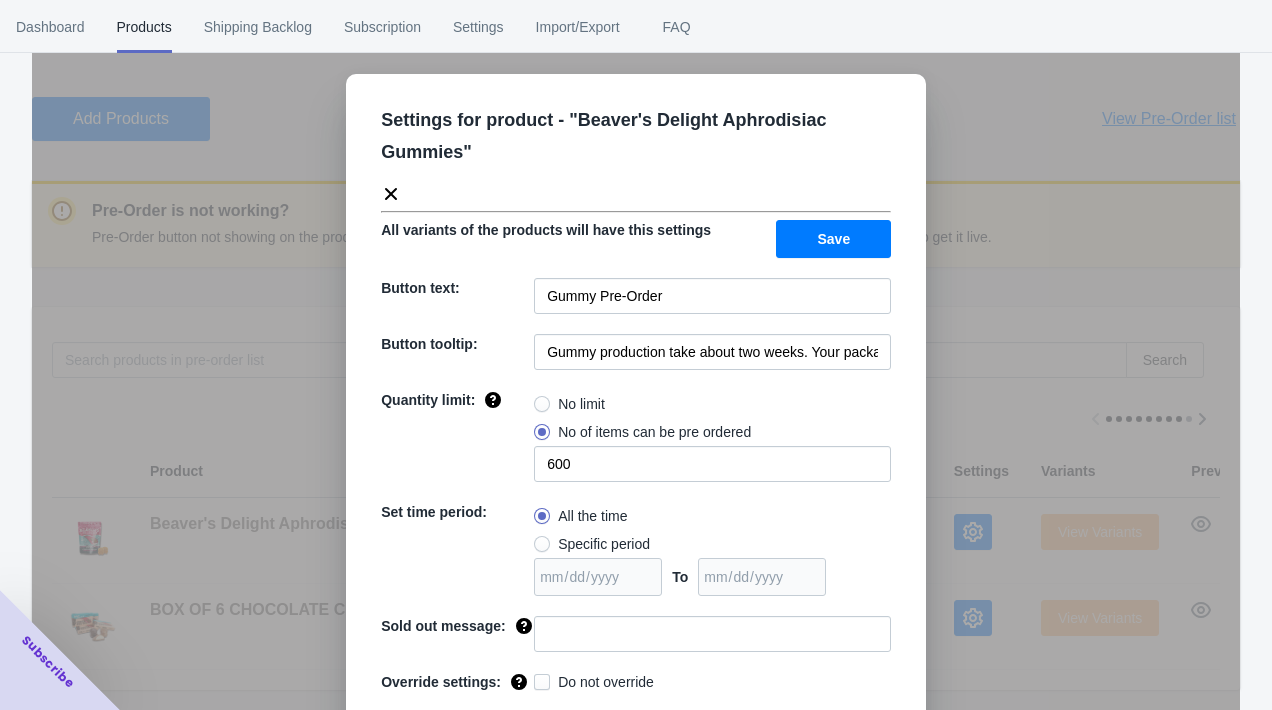 scroll, scrollTop: 60, scrollLeft: 0, axis: vertical 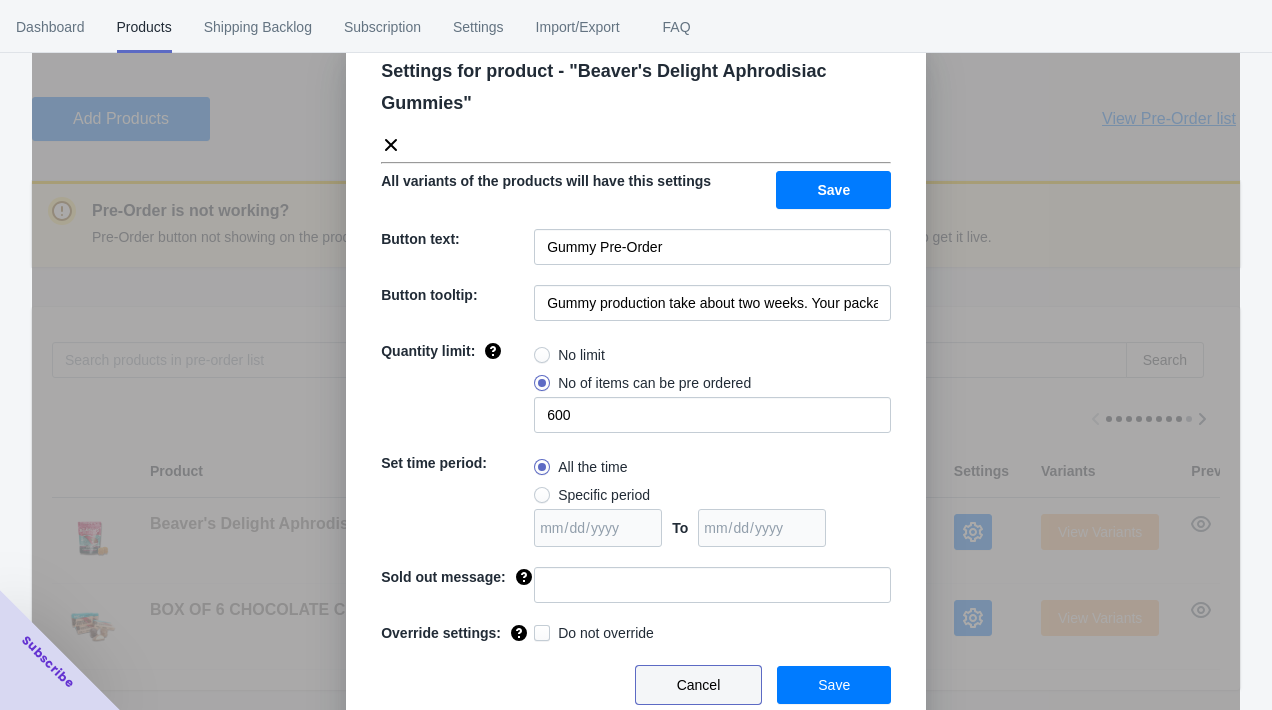 click on "Cancel" at bounding box center [699, 685] 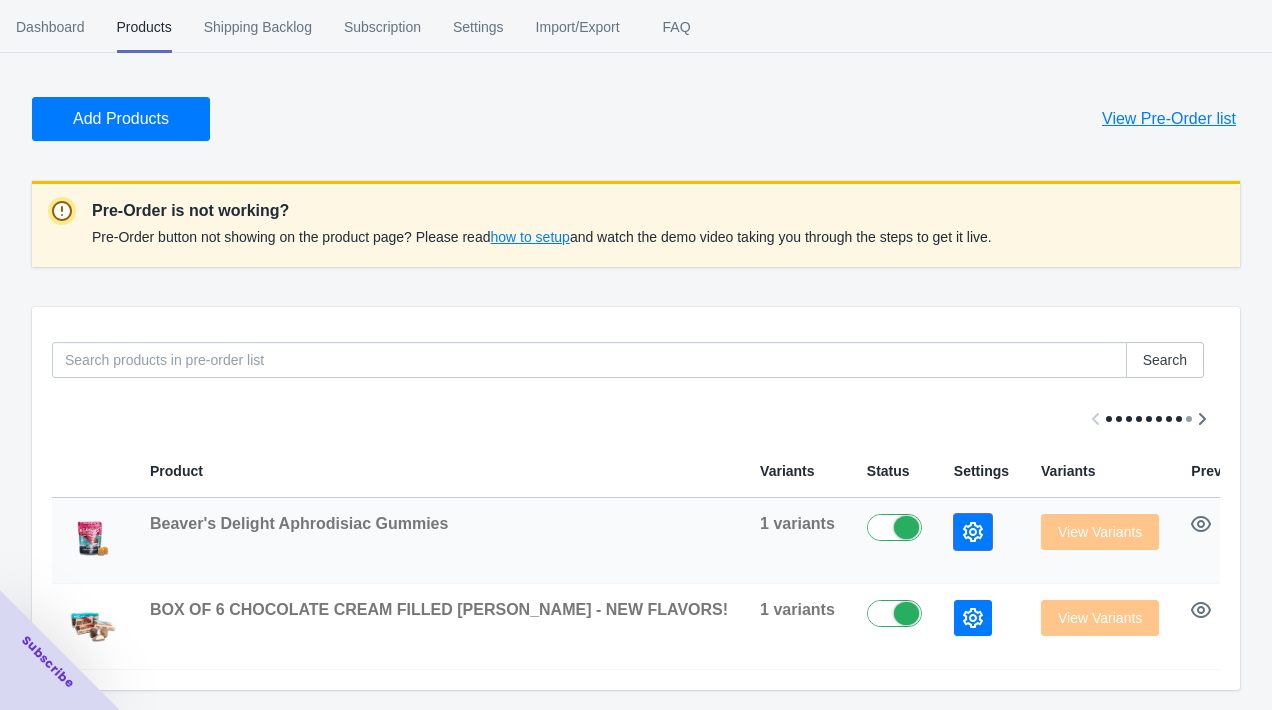click 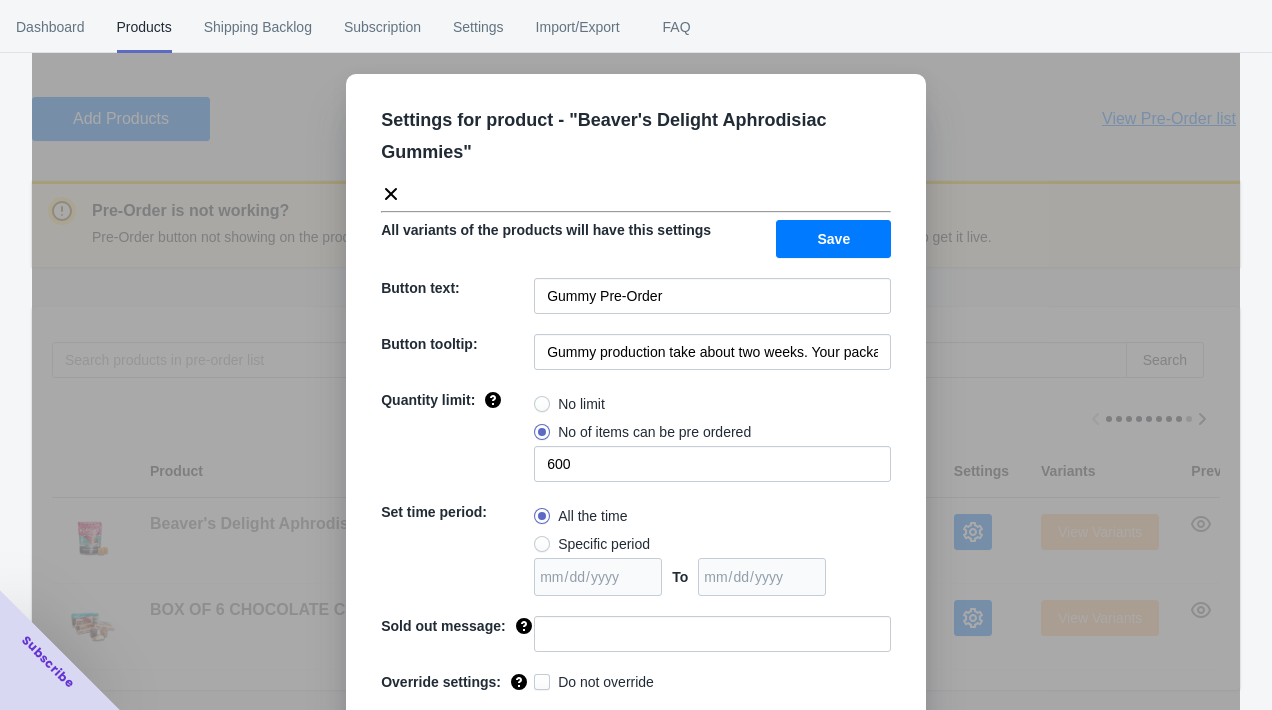 scroll, scrollTop: 60, scrollLeft: 0, axis: vertical 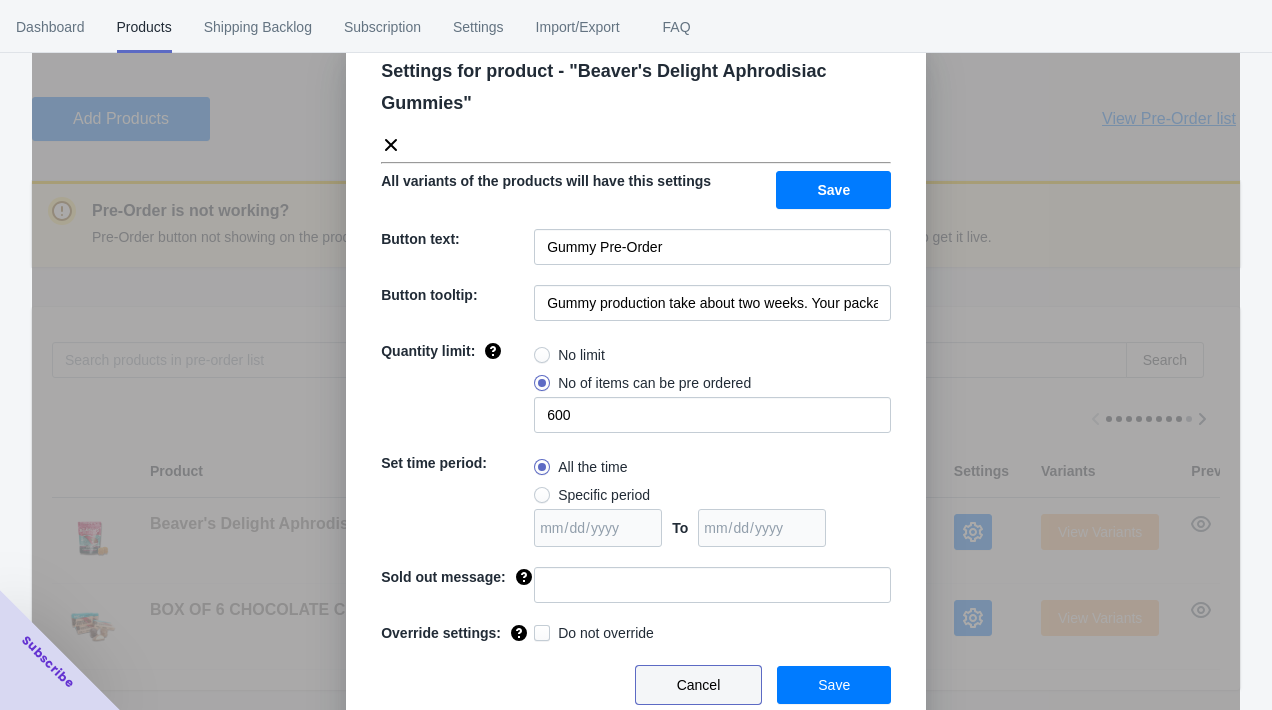click on "Cancel" at bounding box center (699, 685) 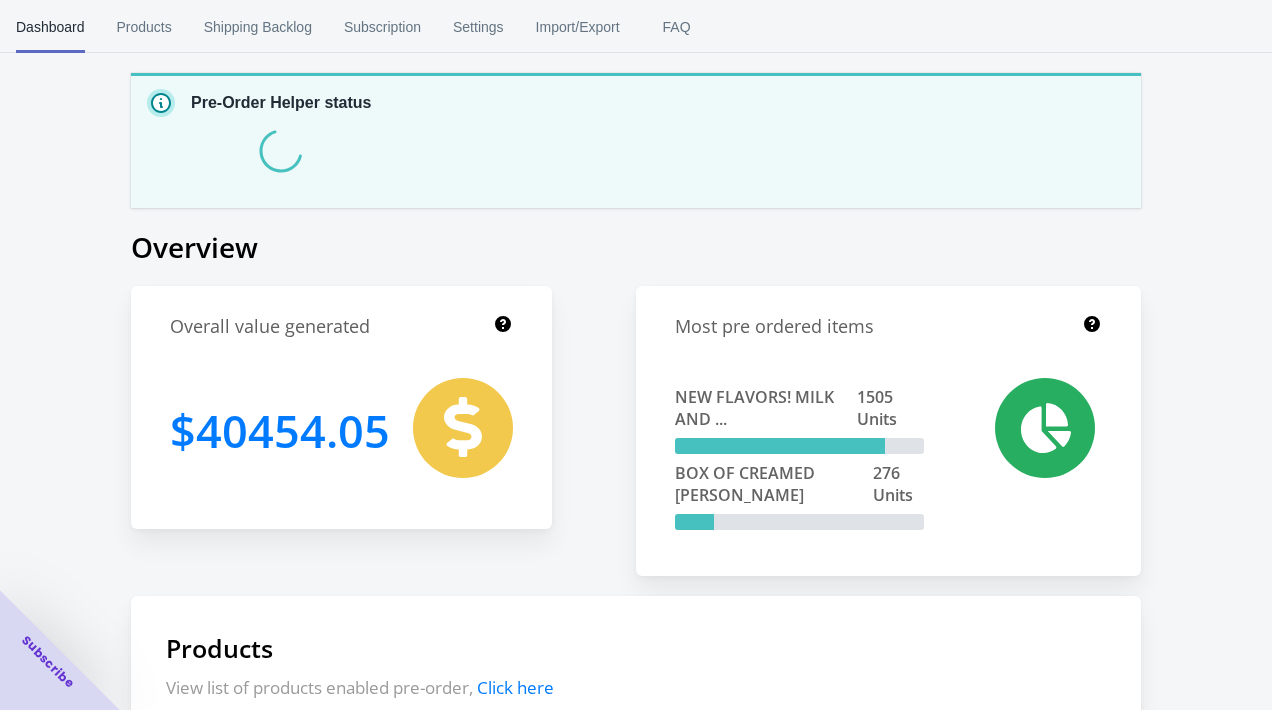 scroll, scrollTop: 0, scrollLeft: 0, axis: both 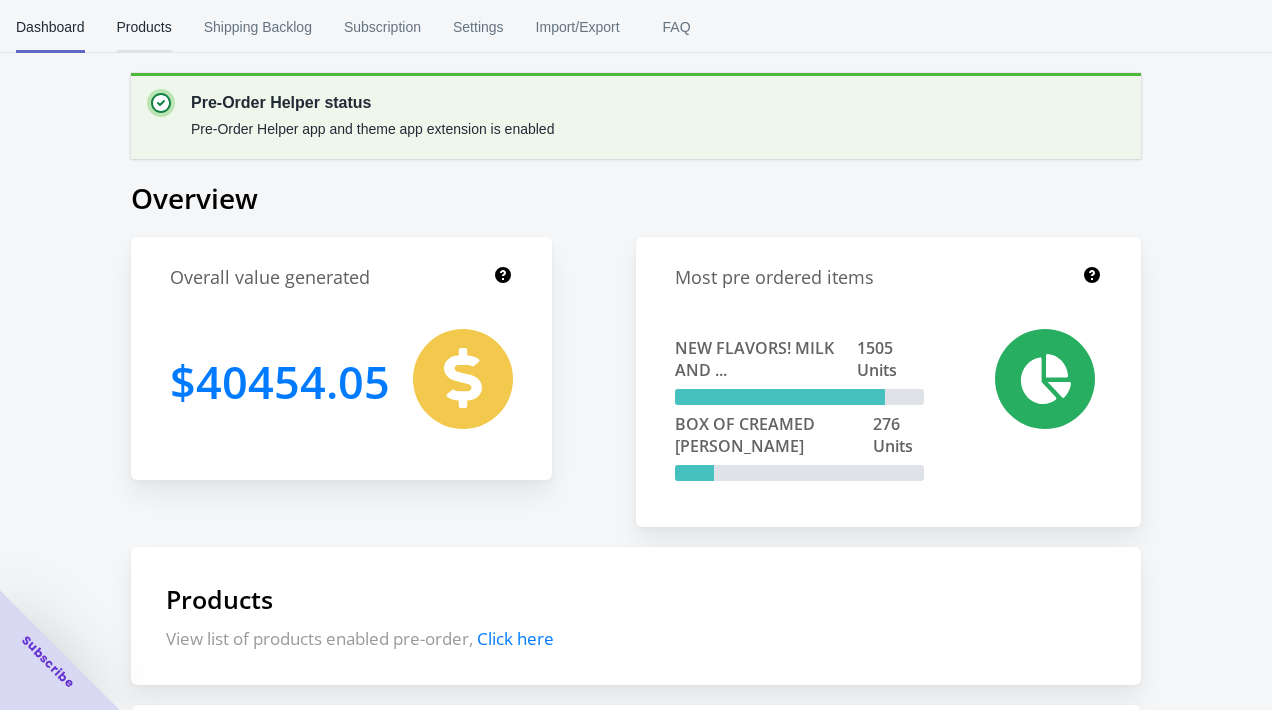 click on "Products" at bounding box center (144, 27) 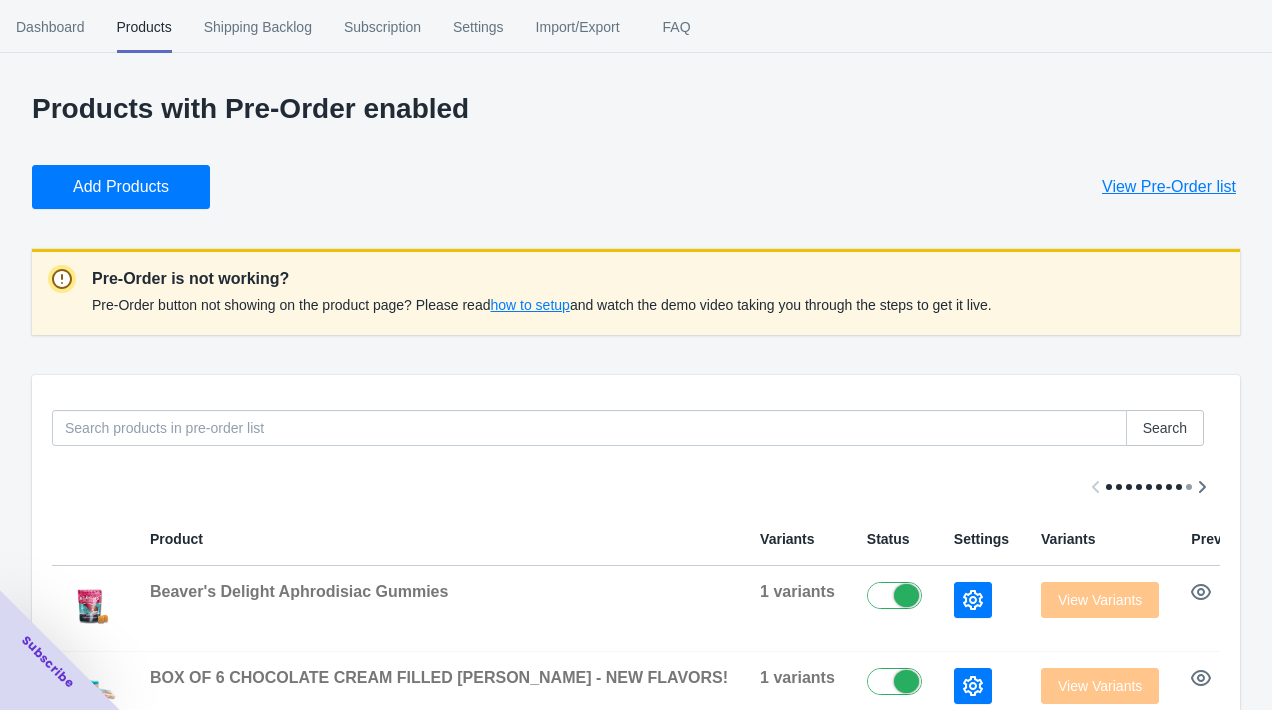 scroll, scrollTop: 68, scrollLeft: 0, axis: vertical 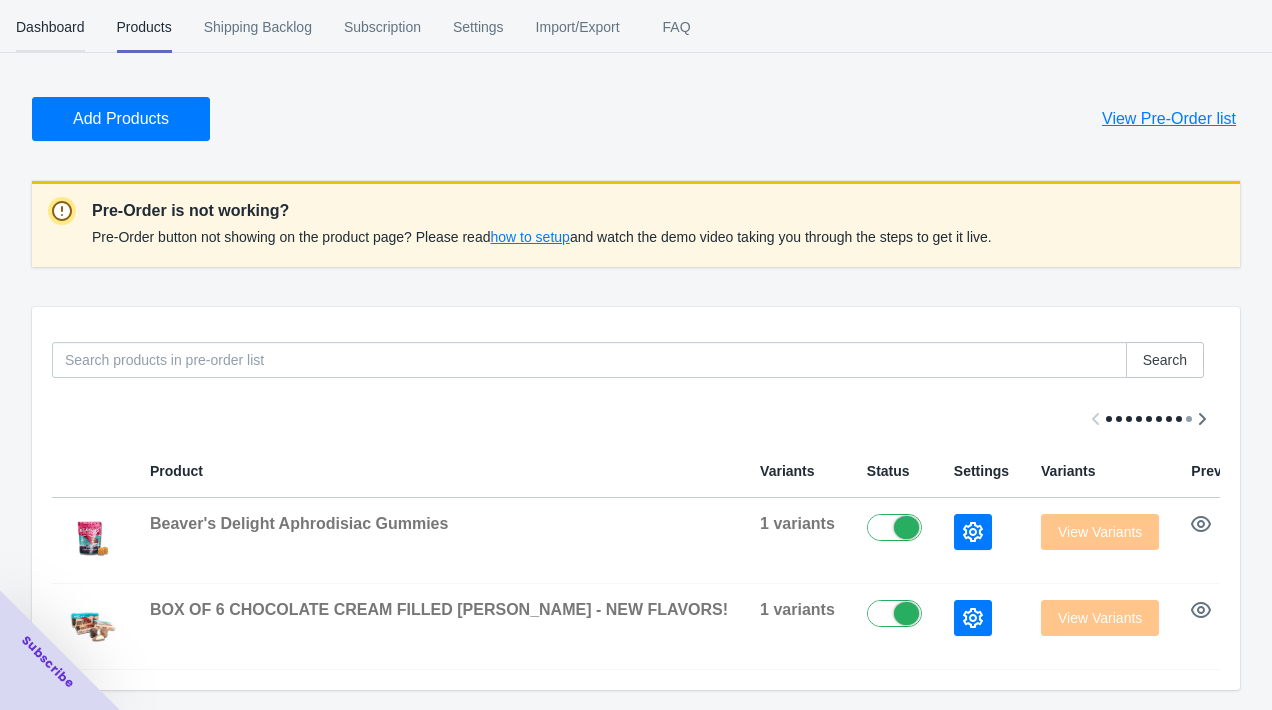 click on "Dashboard" at bounding box center (50, 27) 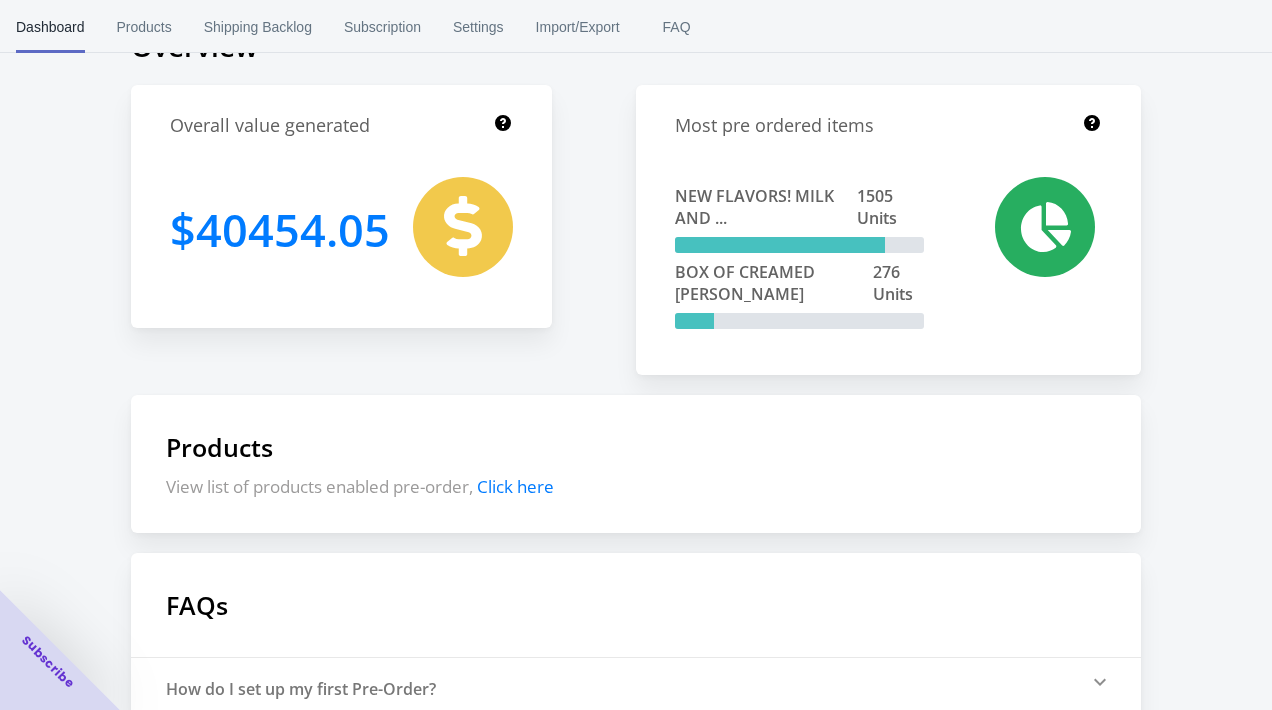 scroll, scrollTop: 0, scrollLeft: 0, axis: both 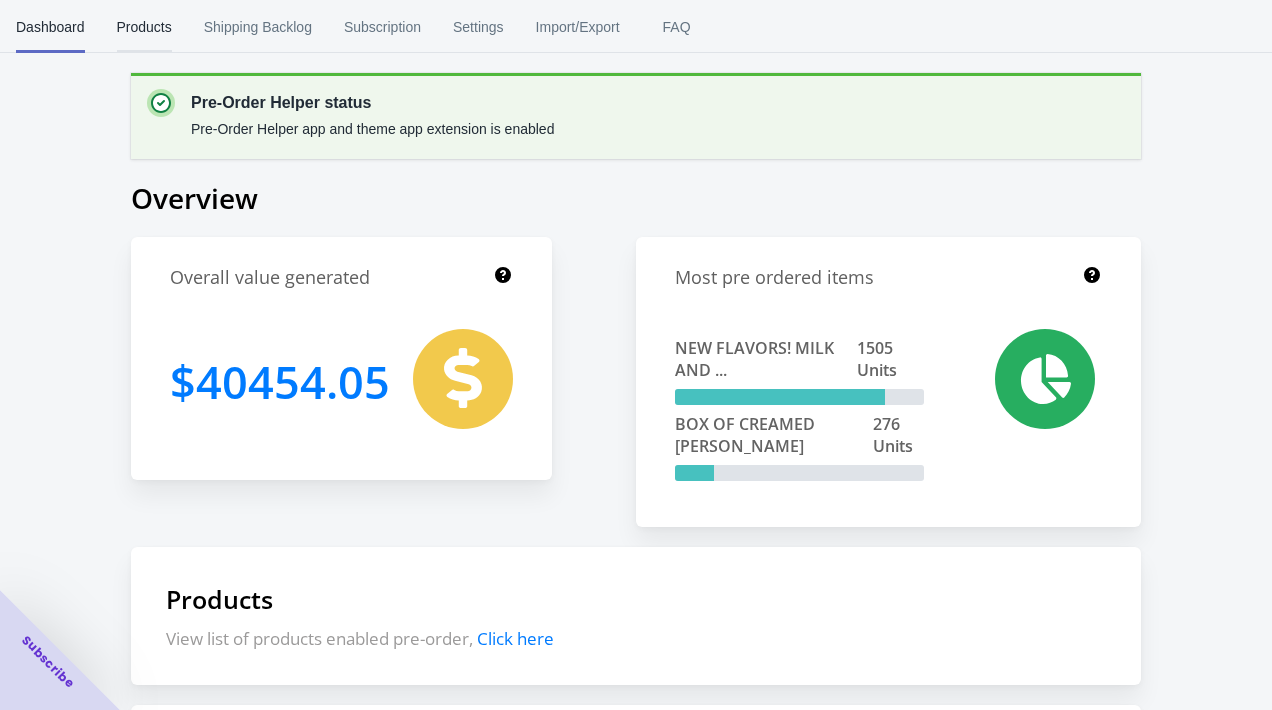 click on "Products" at bounding box center (144, 27) 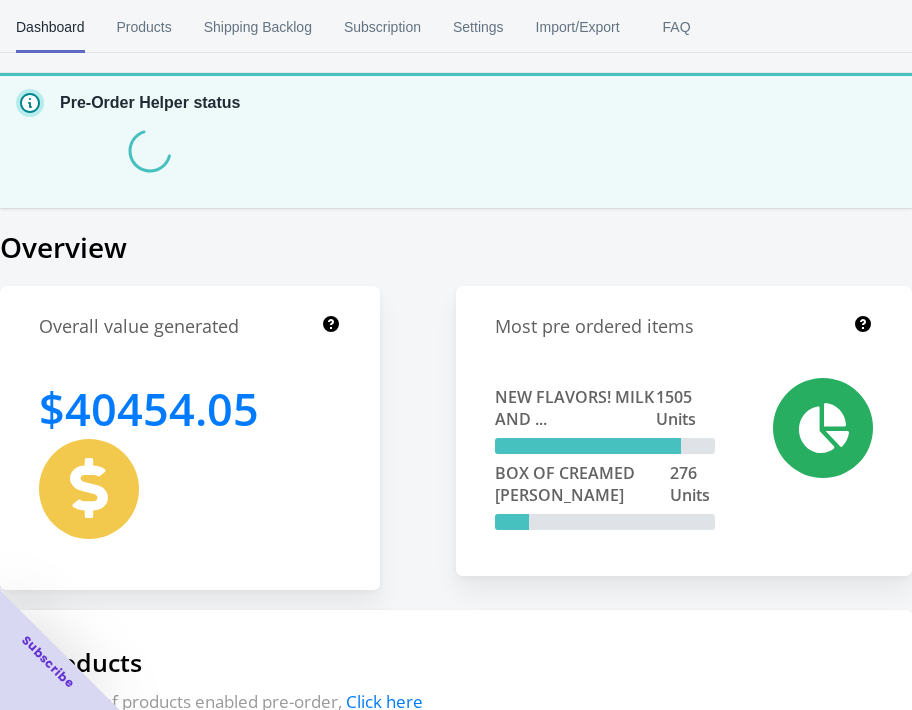 scroll, scrollTop: 0, scrollLeft: 0, axis: both 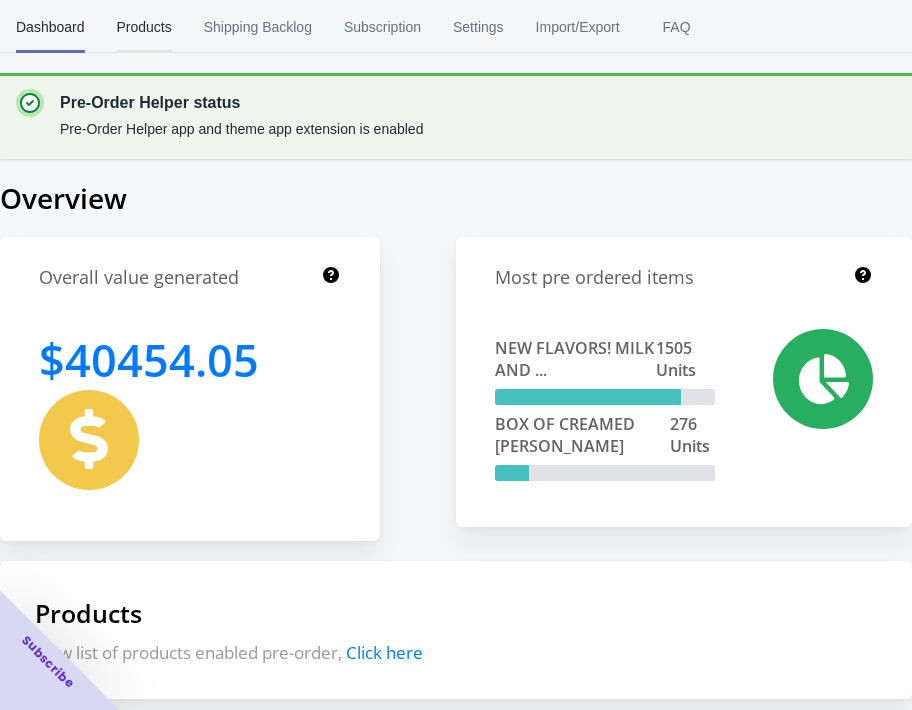 click on "Products" at bounding box center (144, 27) 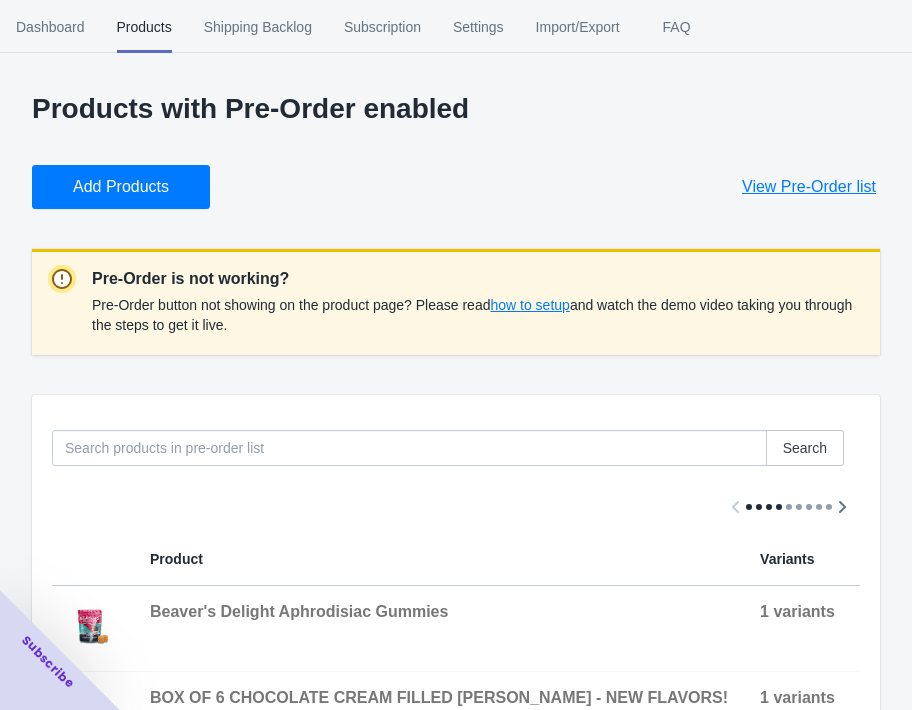 scroll, scrollTop: 88, scrollLeft: 0, axis: vertical 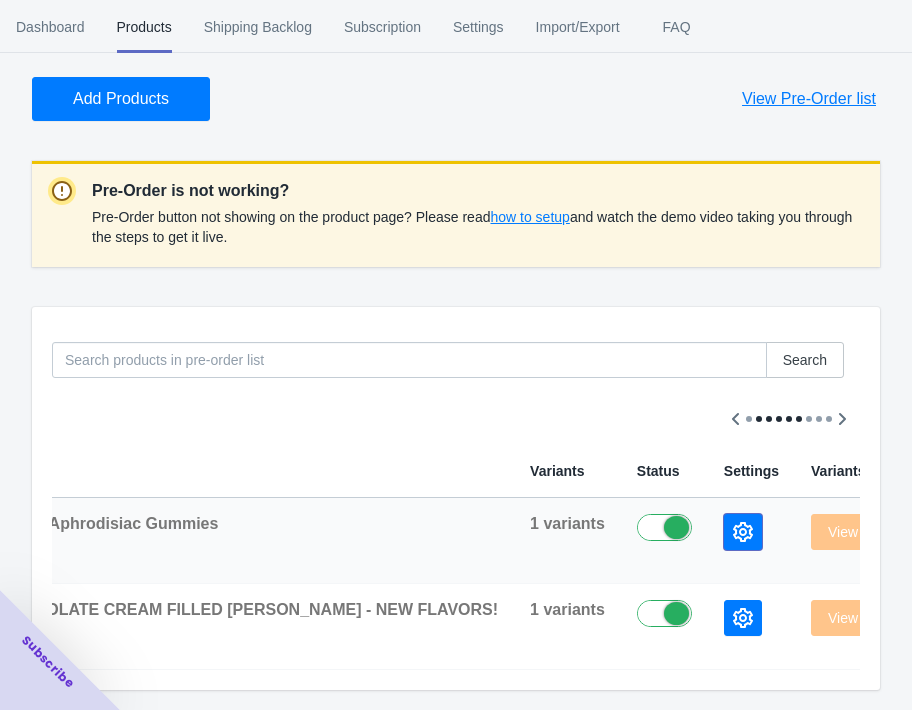 click 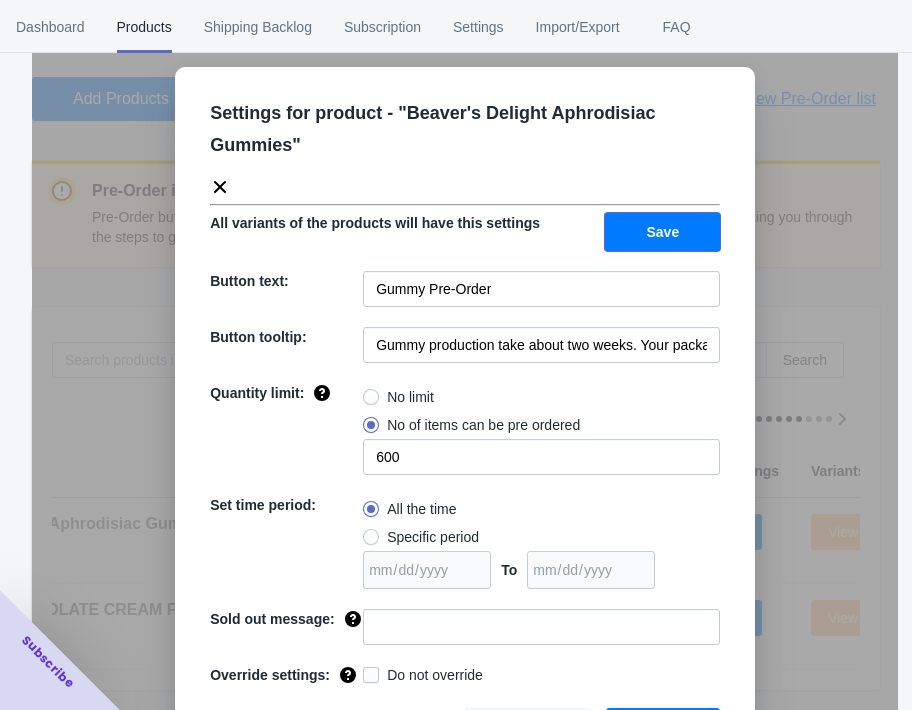 click on "Save" at bounding box center [662, 232] 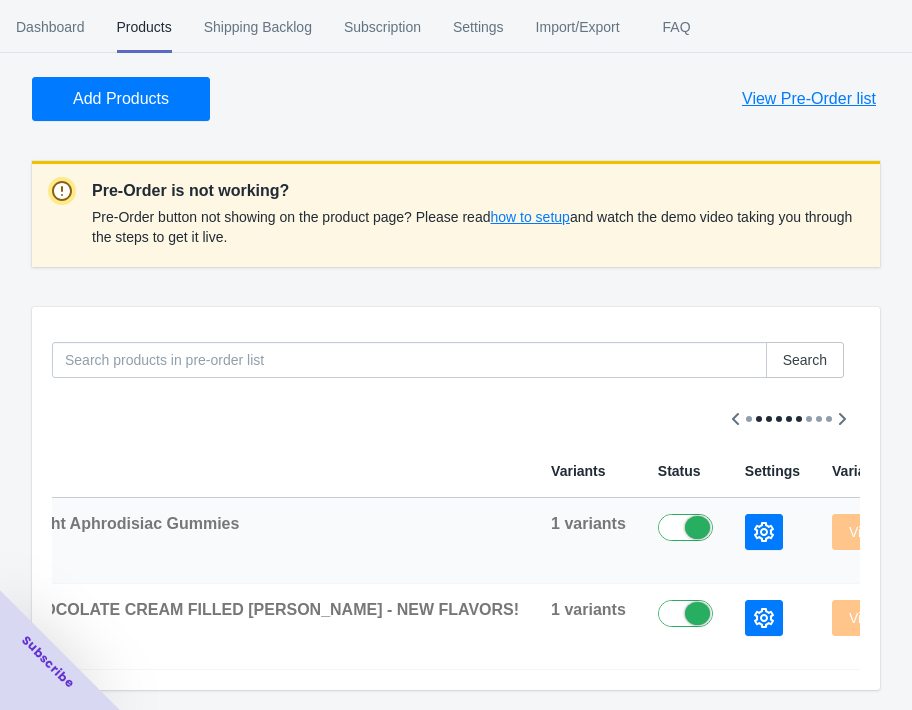 scroll, scrollTop: 0, scrollLeft: 153, axis: horizontal 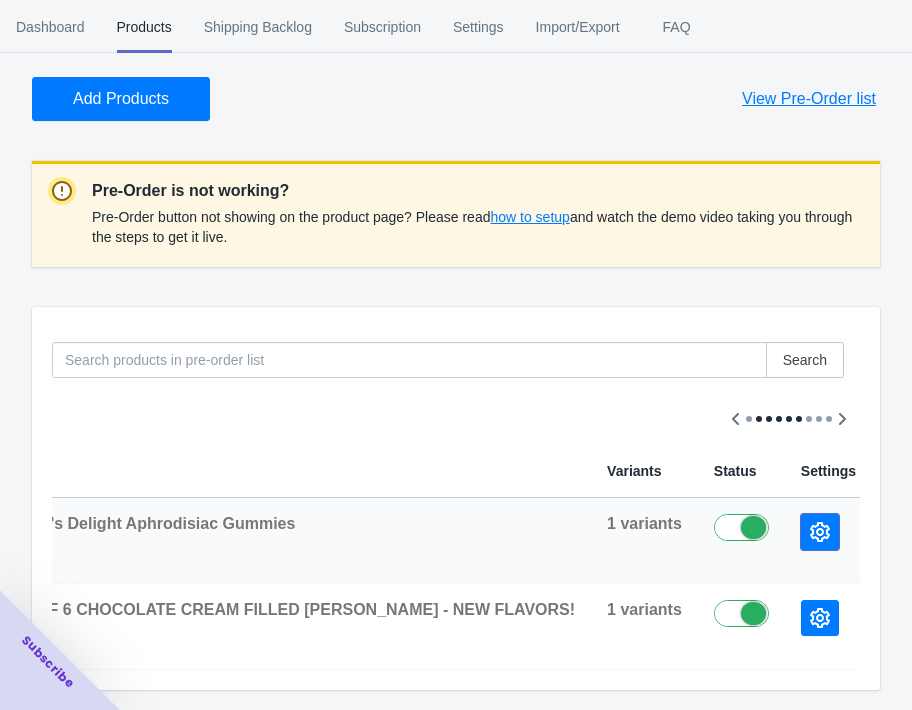 click 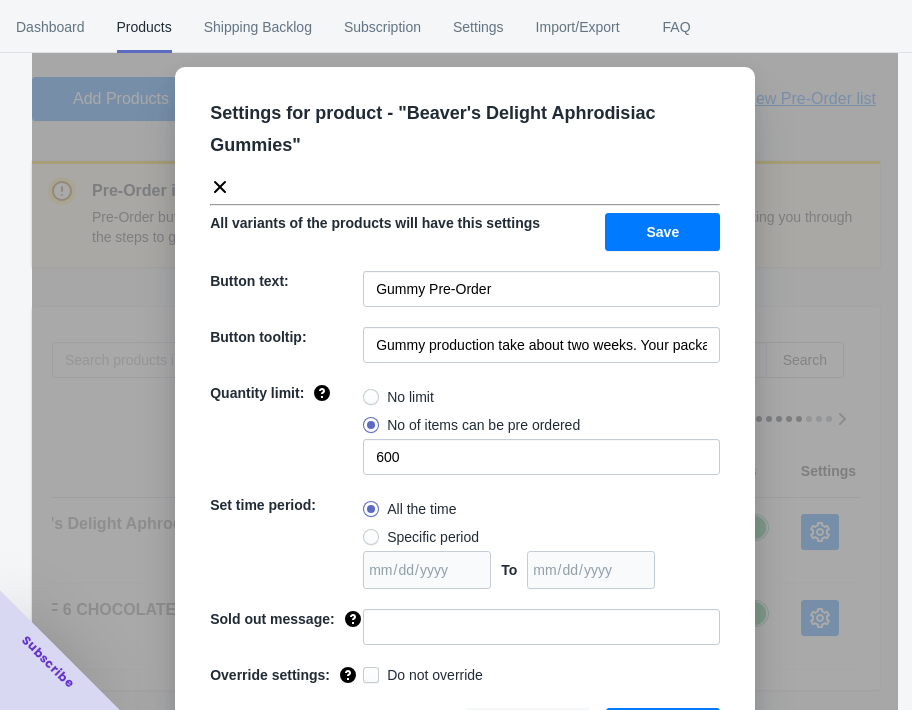 scroll, scrollTop: 46, scrollLeft: 0, axis: vertical 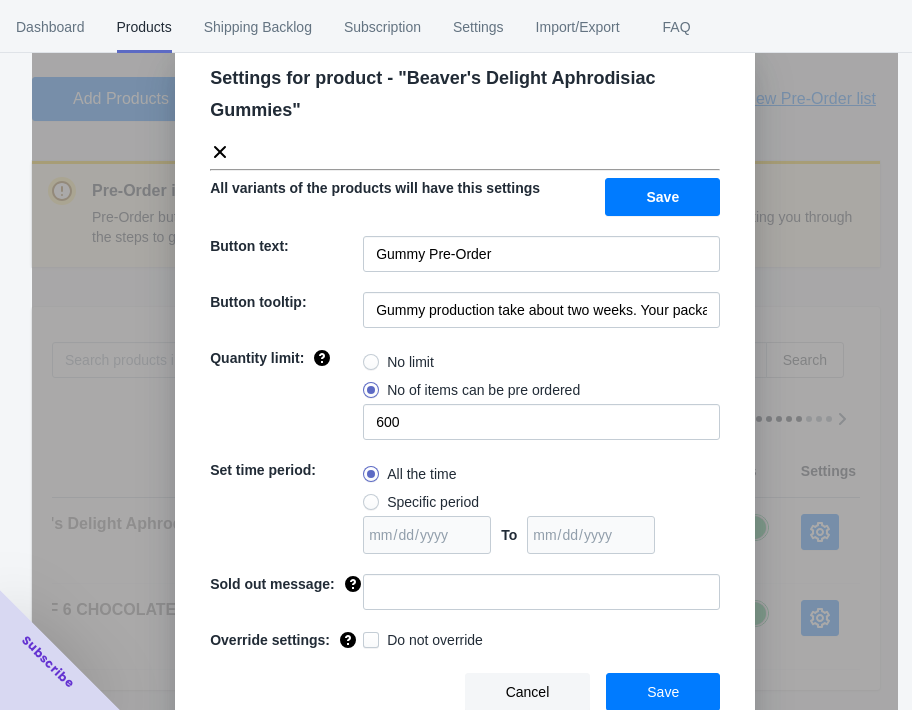 click on "Cancel" at bounding box center [528, 692] 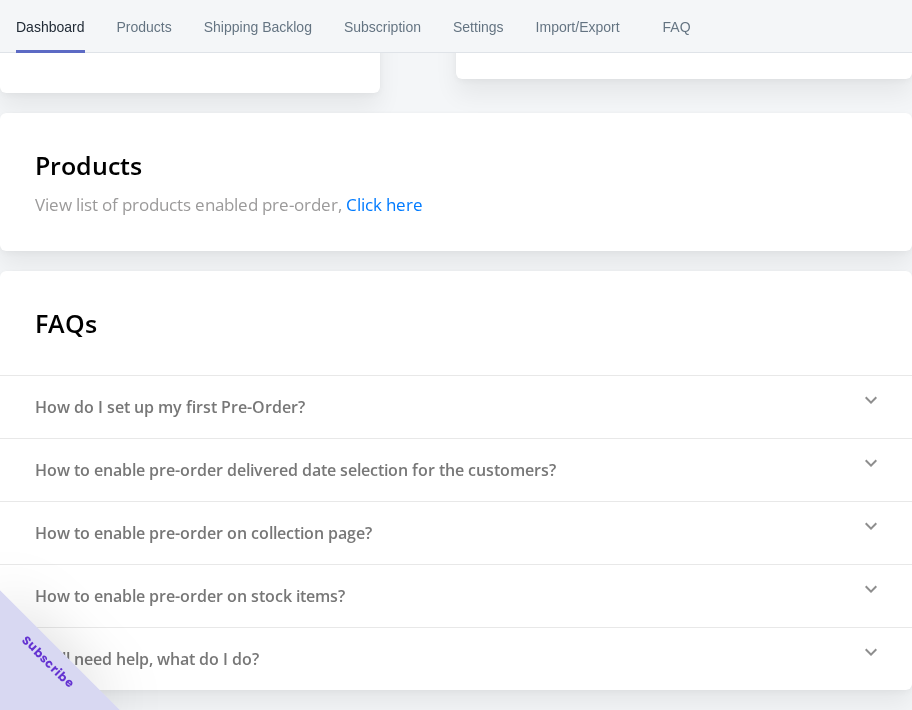 scroll, scrollTop: 0, scrollLeft: 0, axis: both 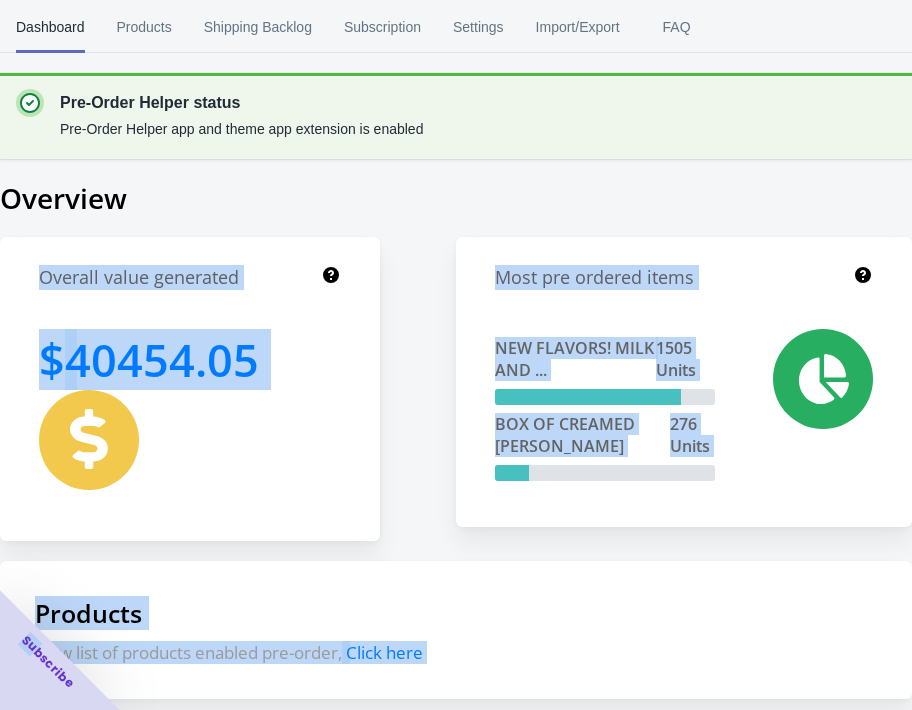 drag, startPoint x: 45, startPoint y: 648, endPoint x: 231, endPoint y: 194, distance: 490.62408 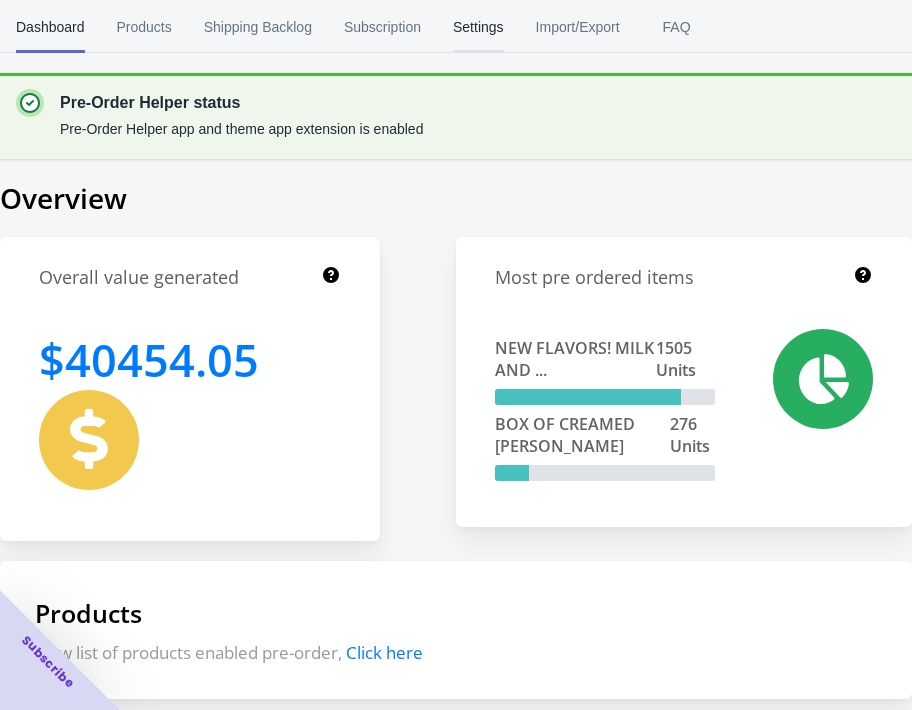 click on "Settings" at bounding box center [478, 27] 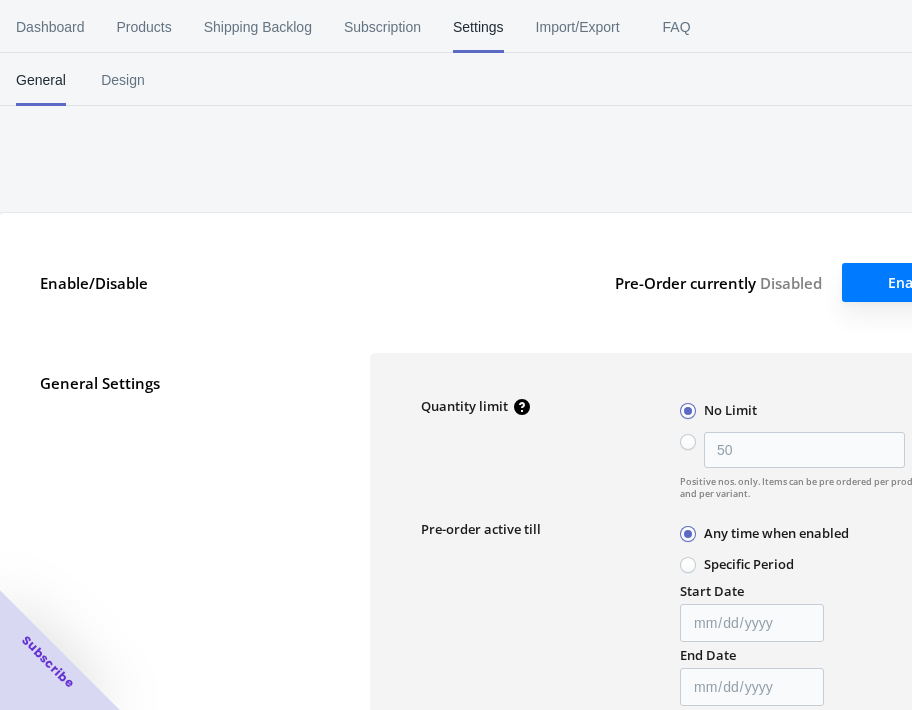 type on "50" 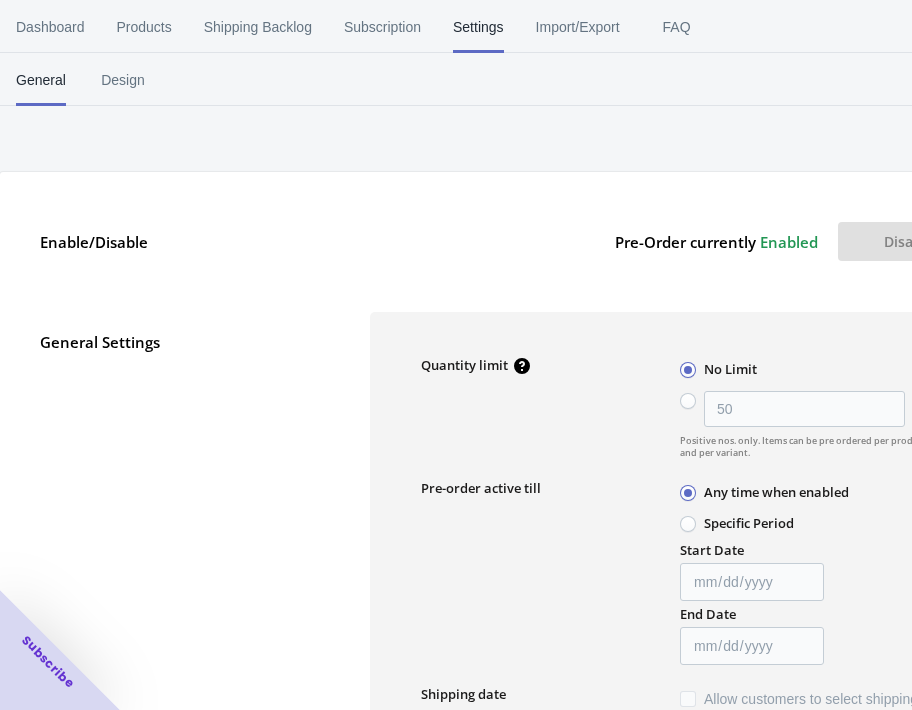 scroll, scrollTop: 0, scrollLeft: 0, axis: both 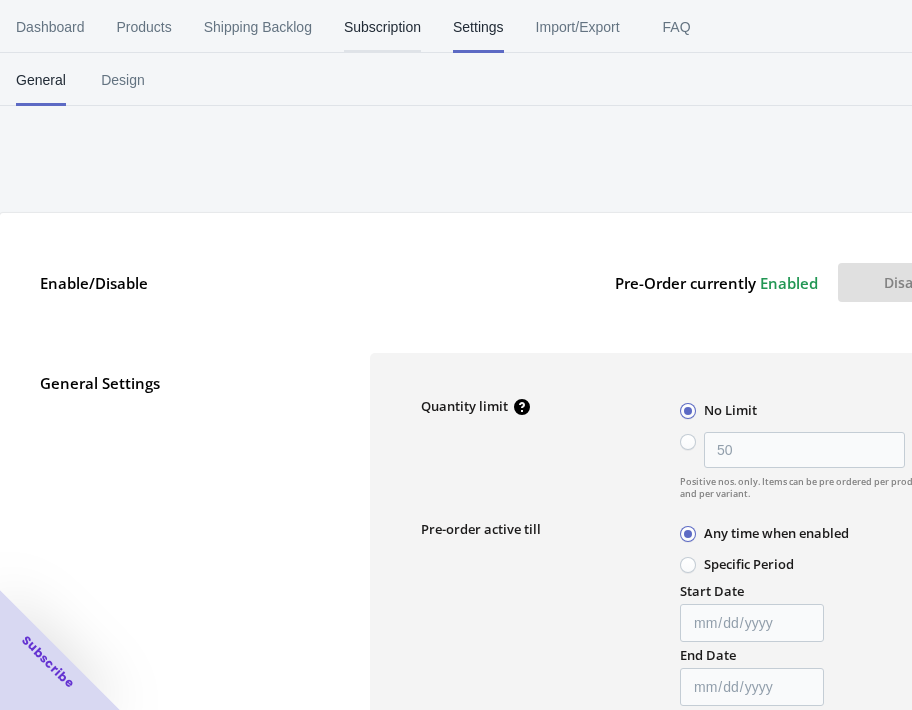 click on "Subscription" at bounding box center [382, 27] 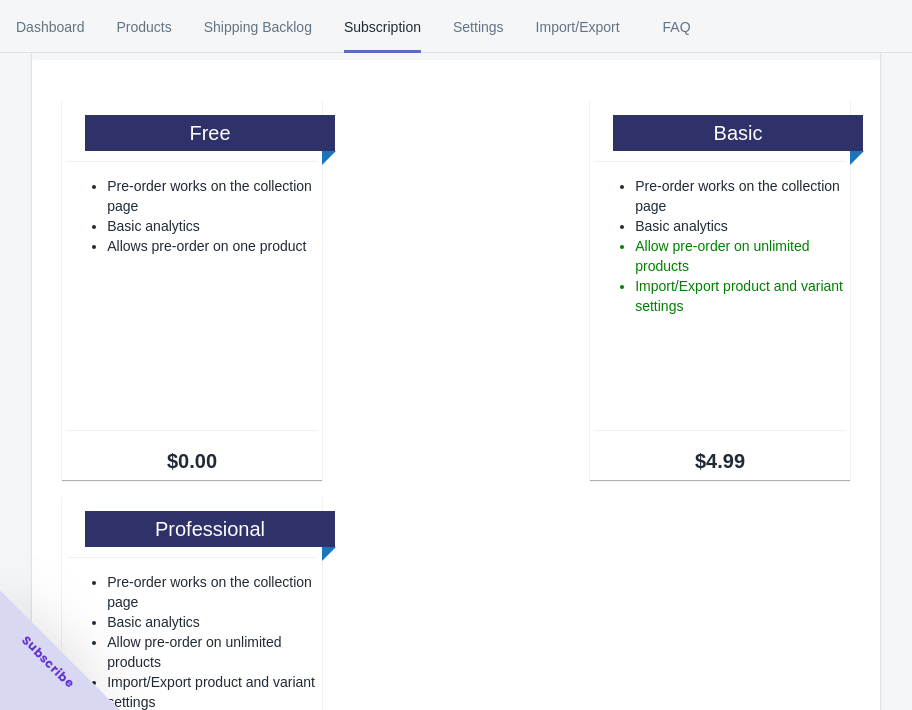 scroll, scrollTop: 0, scrollLeft: 0, axis: both 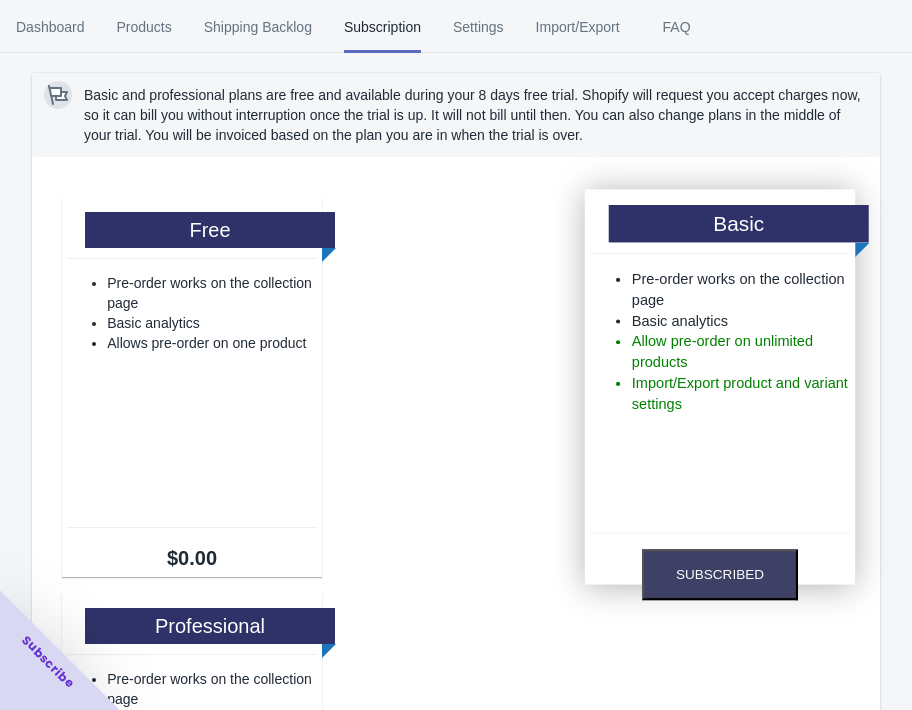 click on "Pre-order works on the collection page Basic analytics Allow pre-order on unlimited products Import/Export product and variant settings" at bounding box center [720, 394] 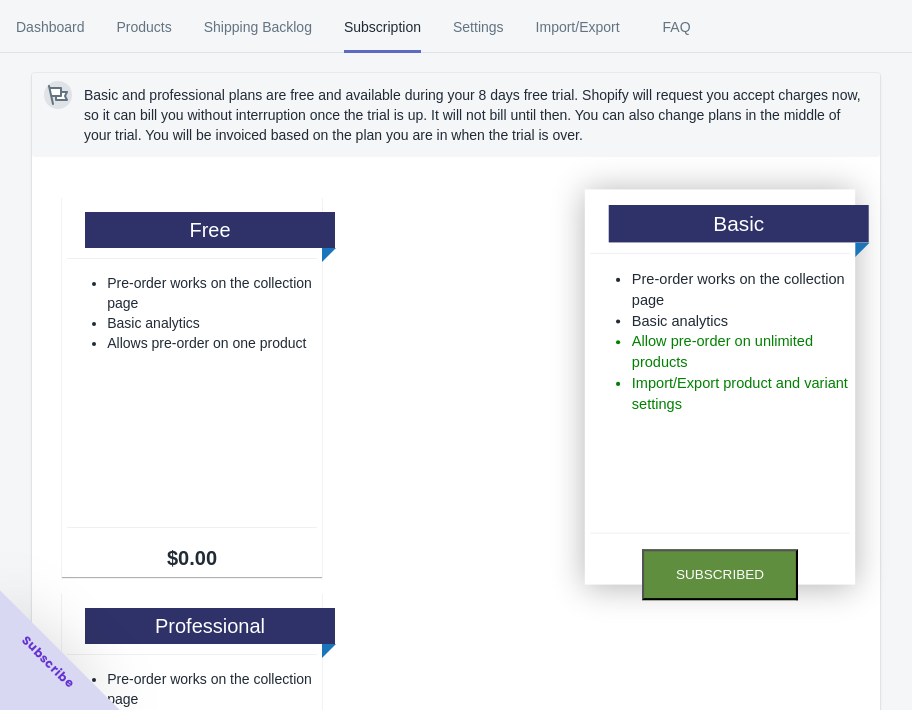 click on "Subscribed" at bounding box center [720, 574] 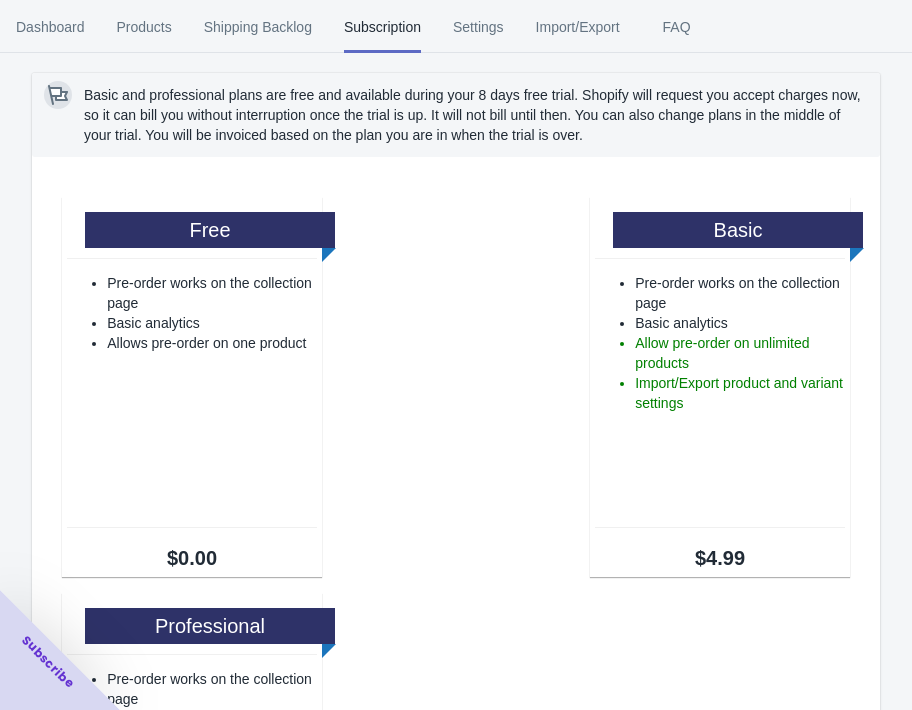 click on "Free Pre-order works on the collection page Basic analytics Allows pre-order on one product $0.00 Downgrade Basic Pre-order works on the collection page Basic analytics Allow pre-order on unlimited products Import/Export product and variant settings $4.99 Subscribed Professional Pre-order works on the collection page Basic analytics Allow pre-order on unlimited products Import/Export product and variant settings Allow items in stock to be pre-ordered Allow customers to select the delivery date for pre-ordered products $9.99 Upgrade" at bounding box center (448, 577) 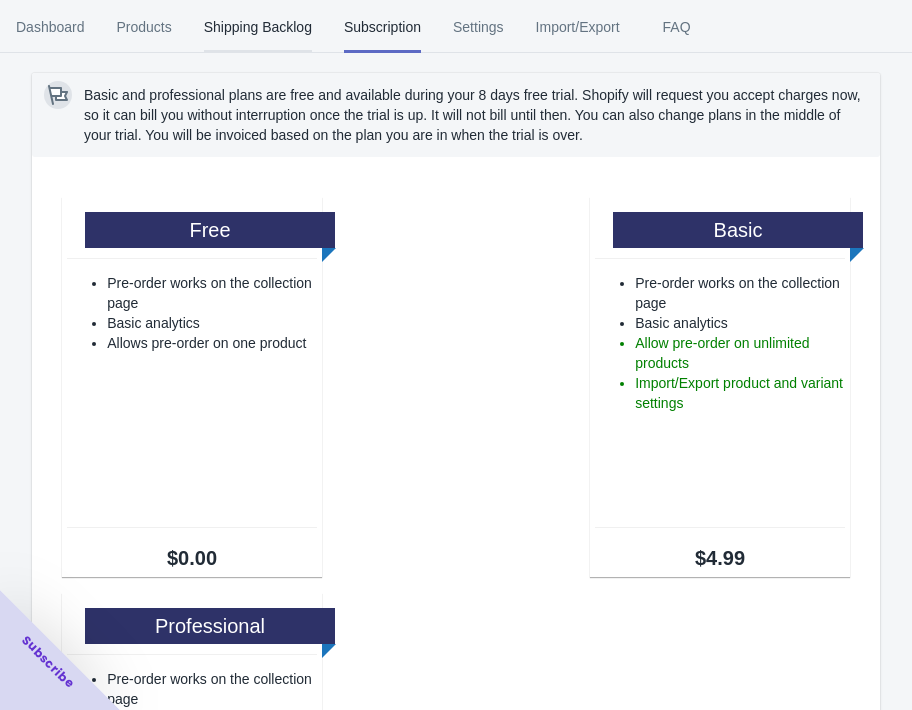 click on "Shipping Backlog" at bounding box center (258, 27) 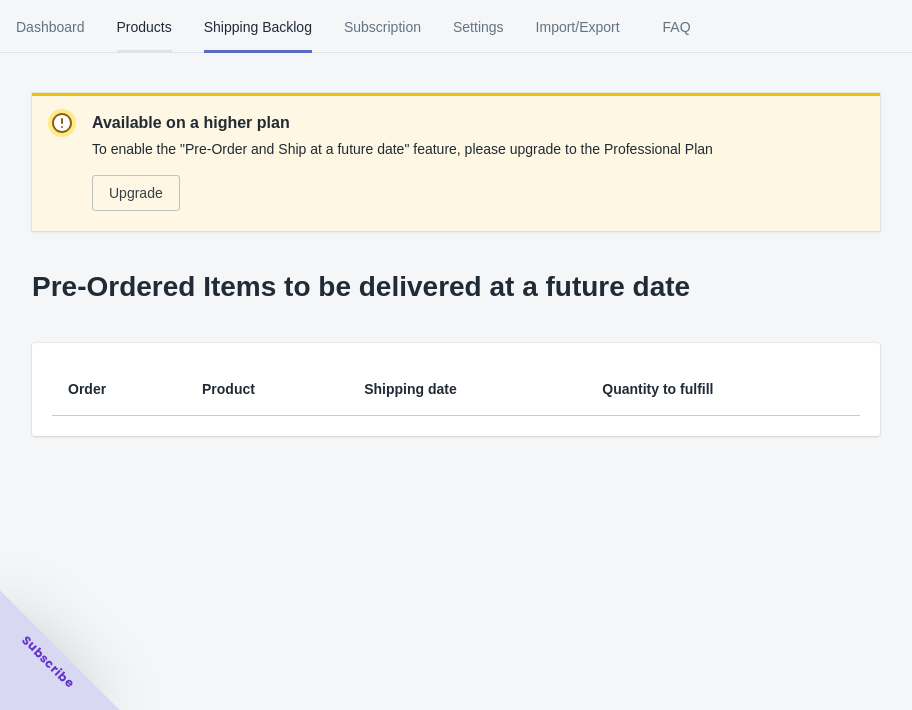 click on "Products" at bounding box center [144, 27] 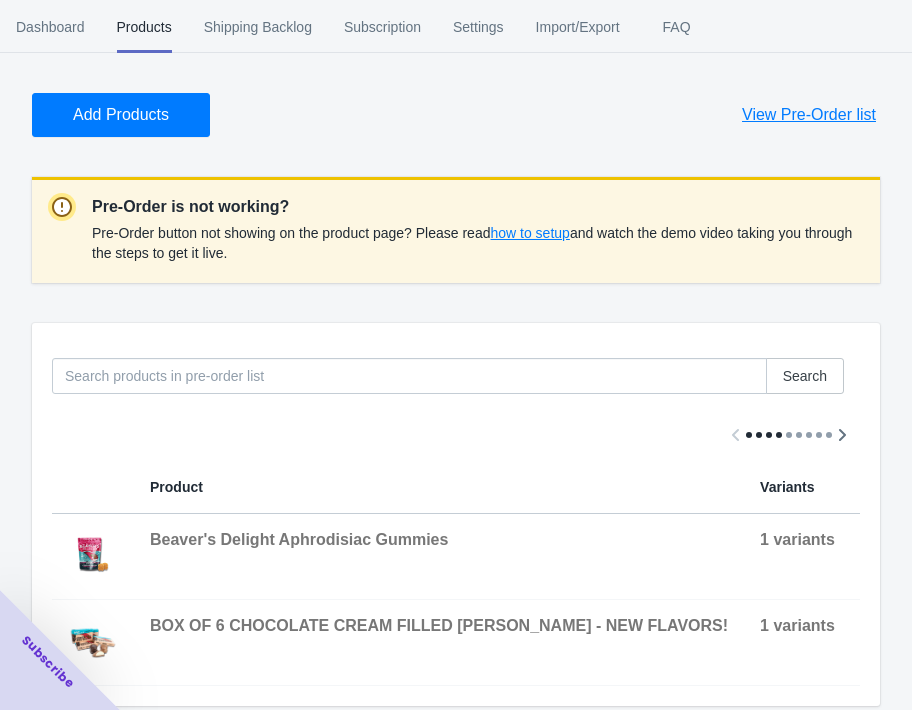scroll, scrollTop: 88, scrollLeft: 0, axis: vertical 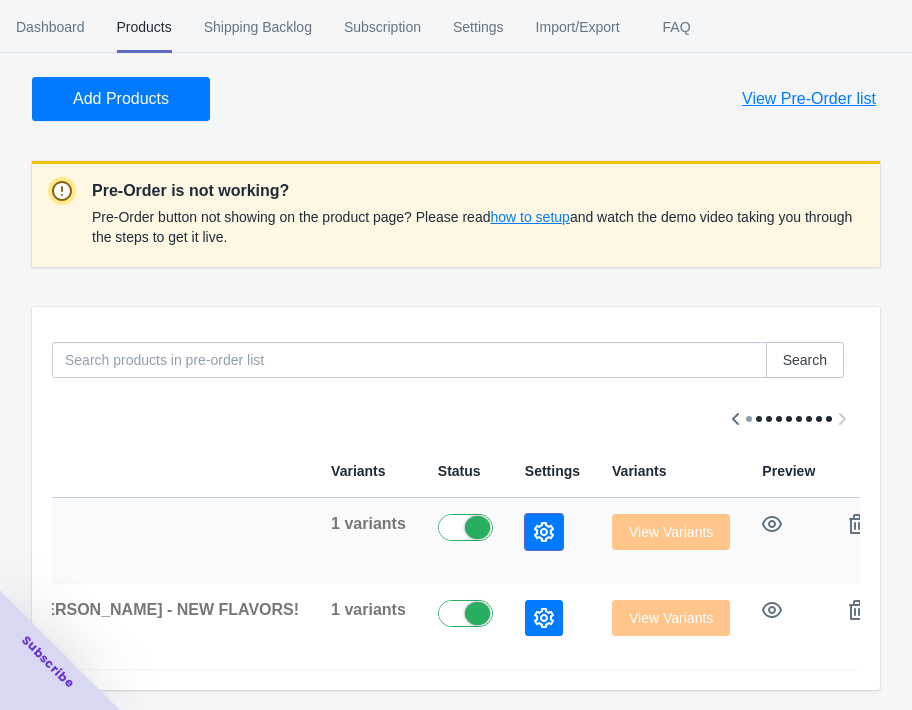 click 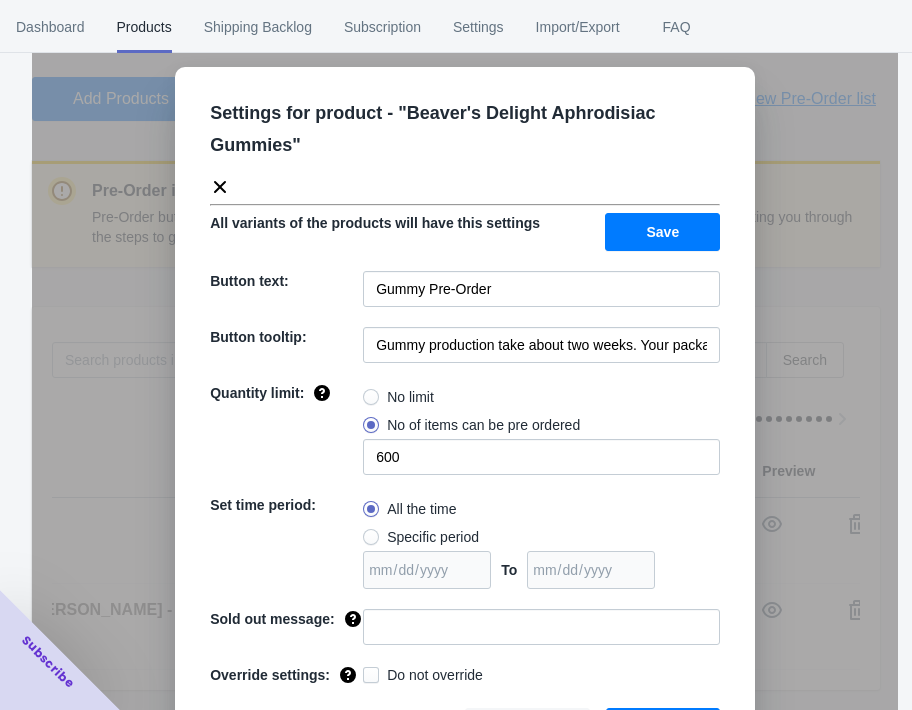 scroll, scrollTop: 46, scrollLeft: 0, axis: vertical 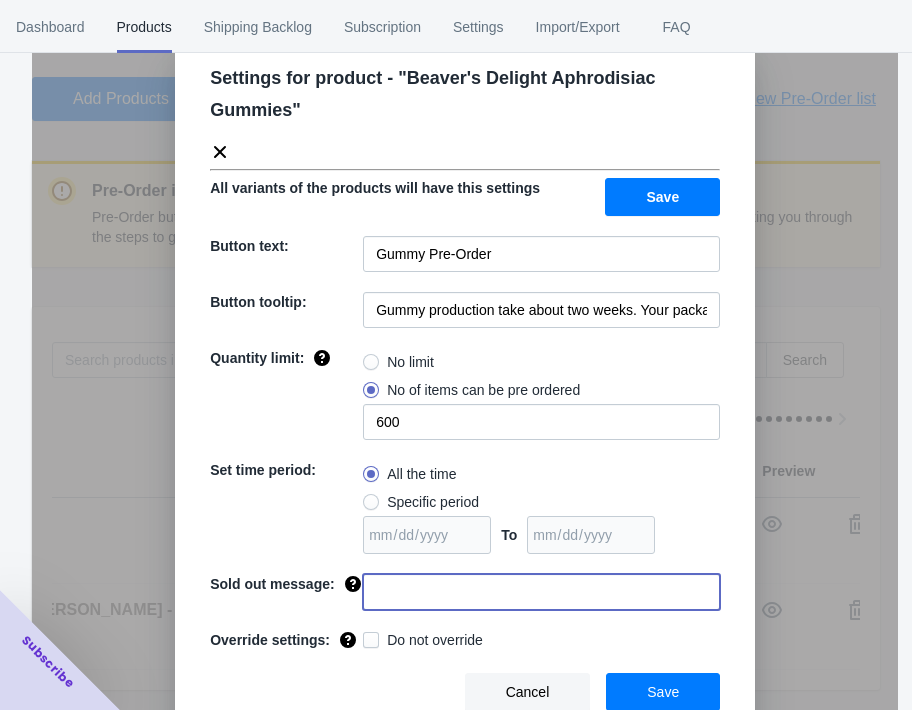 click at bounding box center (541, 592) 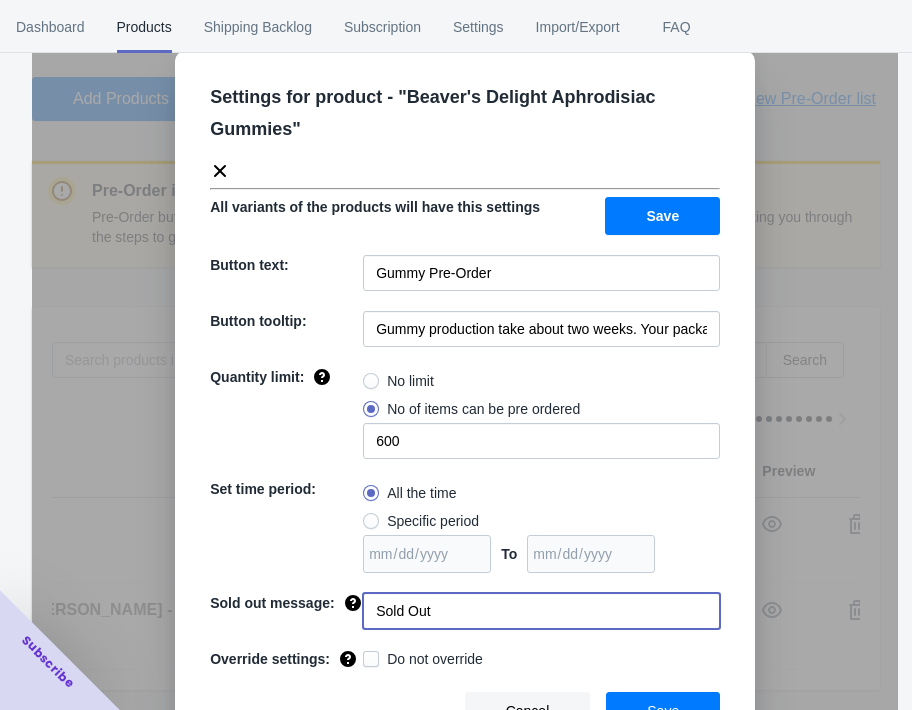 scroll, scrollTop: 0, scrollLeft: 0, axis: both 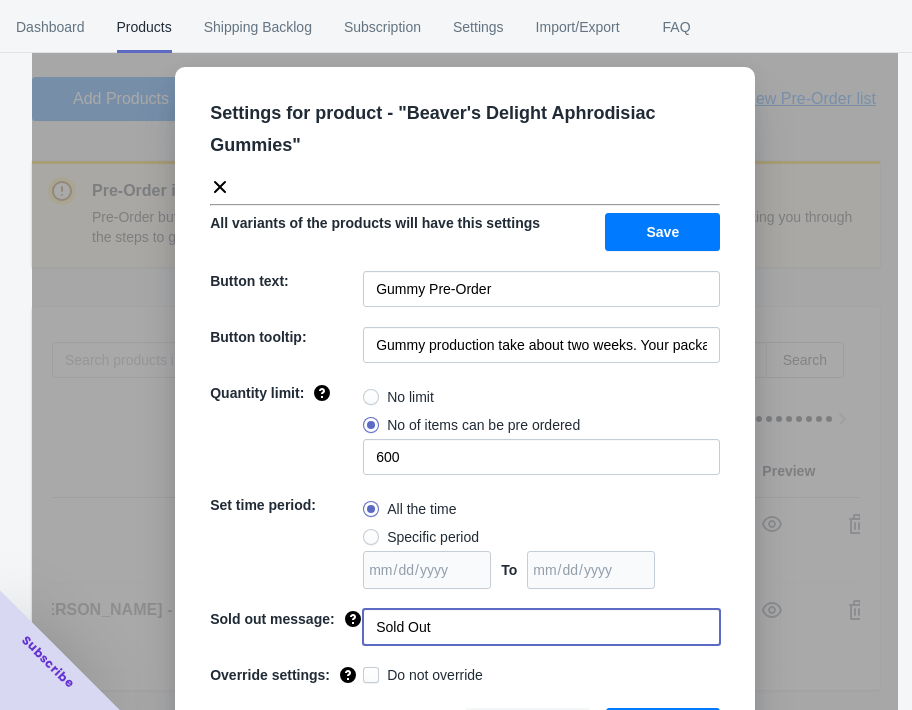 type on "Sold Out" 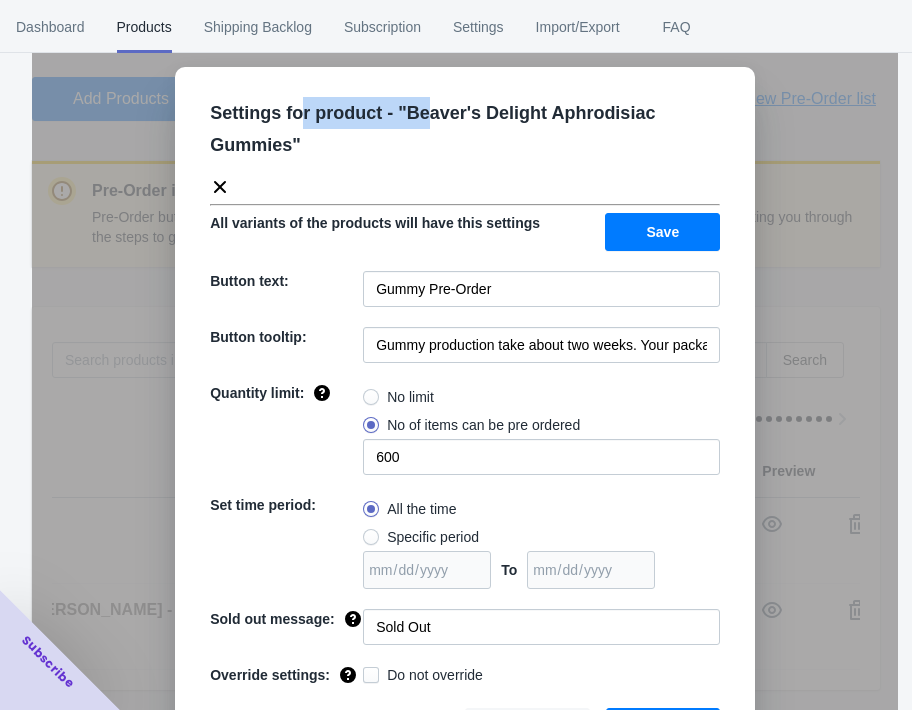 drag, startPoint x: 432, startPoint y: 113, endPoint x: 299, endPoint y: 125, distance: 133.54025 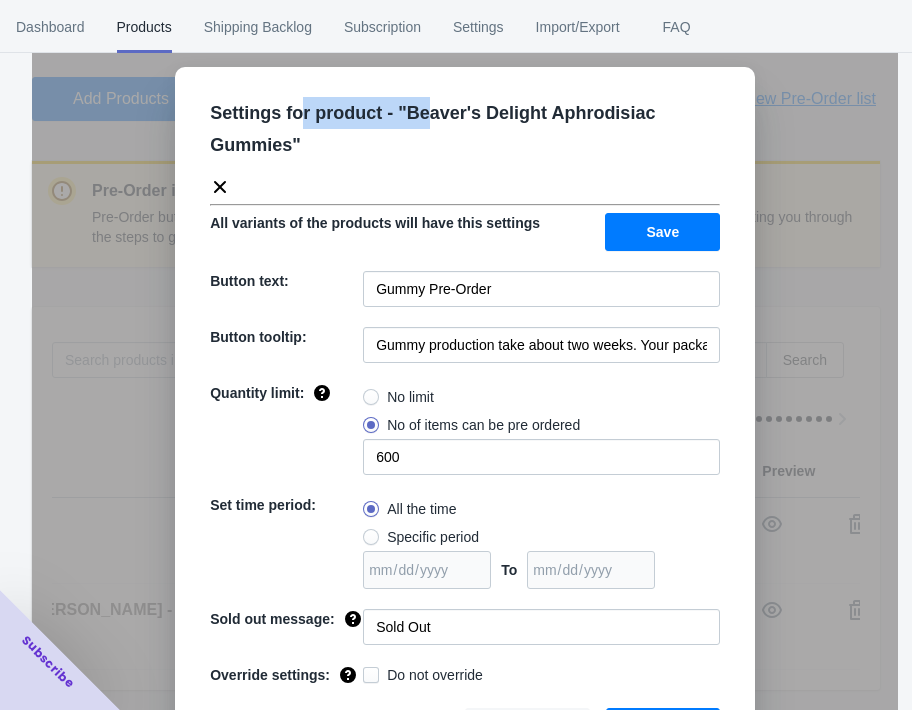 click on "Settings for product - " Beaver's Delight Aphrodisiac Gummies "" at bounding box center (473, 129) 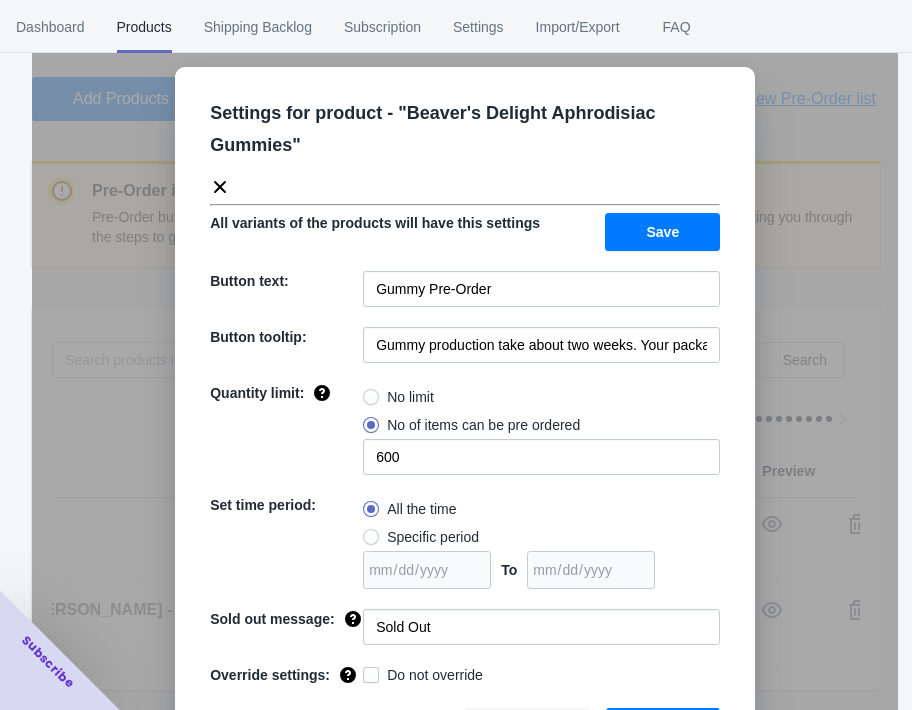 click on "Settings for product - " Beaver's Delight Aphrodisiac Gummies "" at bounding box center (473, 129) 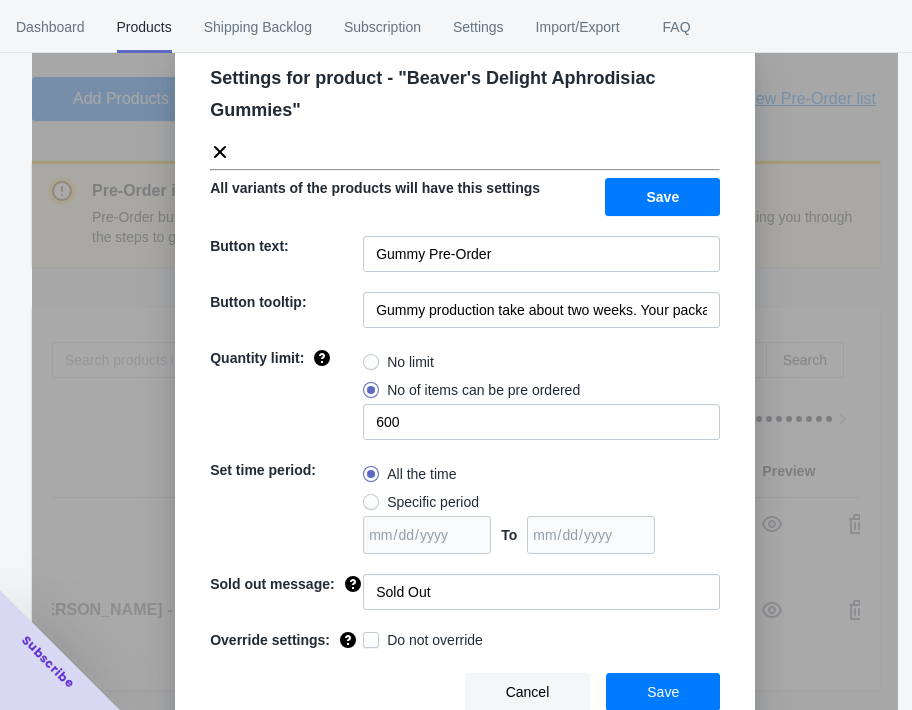 scroll, scrollTop: 46, scrollLeft: 0, axis: vertical 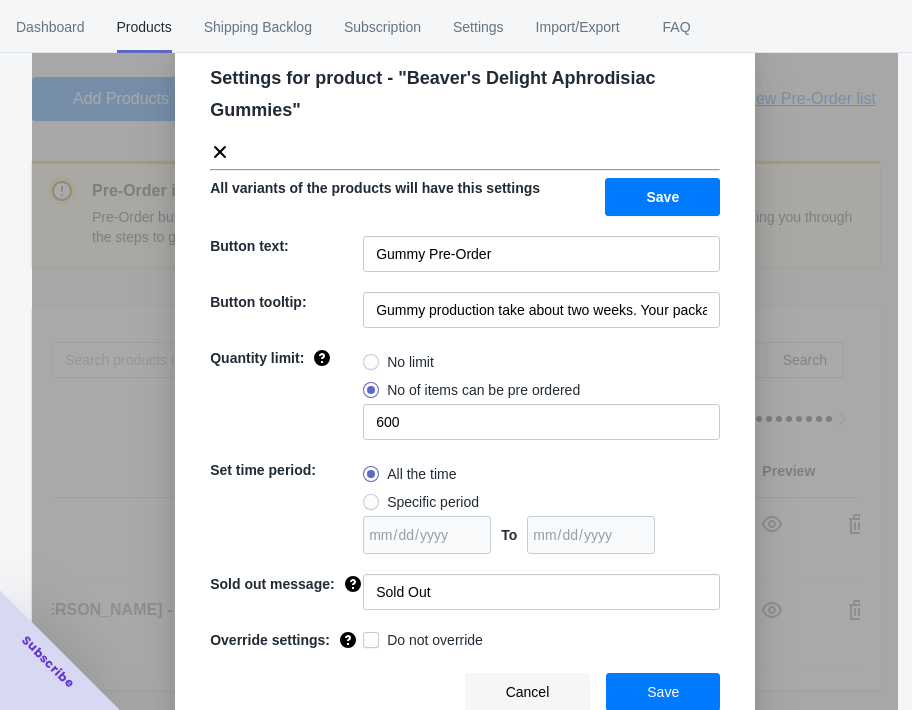click on "Save" at bounding box center [663, 692] 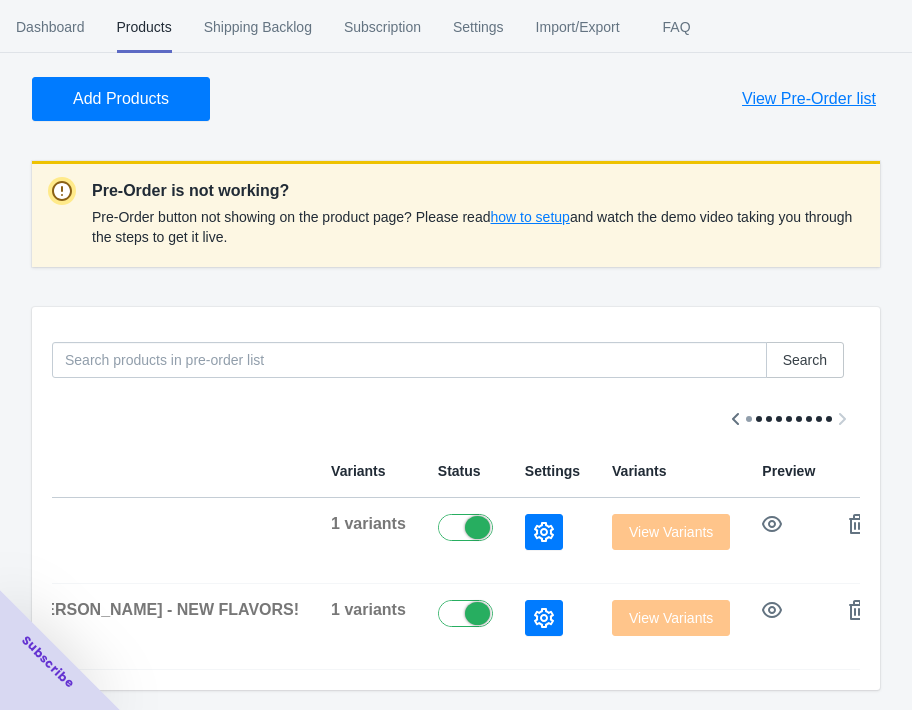 click on "Products with Pre-Order enabled Add Products View Pre-Order list Pre-Order is not working? Pre-Order button not showing on the product page? Please read  how to setup  and watch the demo video taking you through the steps to get it live. Search Product Variants Status Settings Variants Preview Beaver's Delight Aphrodisiac Gummies 1 variants View Variants BOX OF 6 CHOCOLATE CREAM FILLED [PERSON_NAME] - NEW FLAVORS! 1 variants View Variants" at bounding box center [456, 347] 